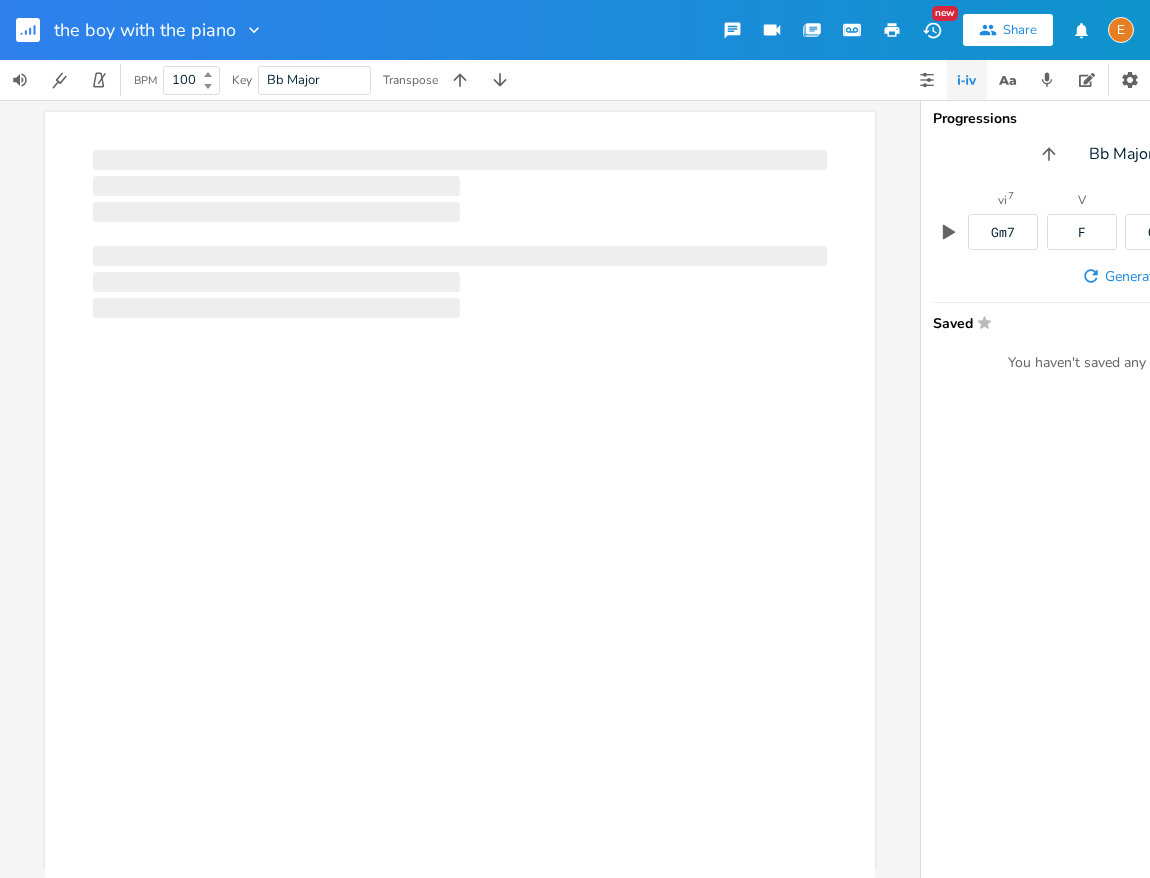 scroll, scrollTop: 0, scrollLeft: 0, axis: both 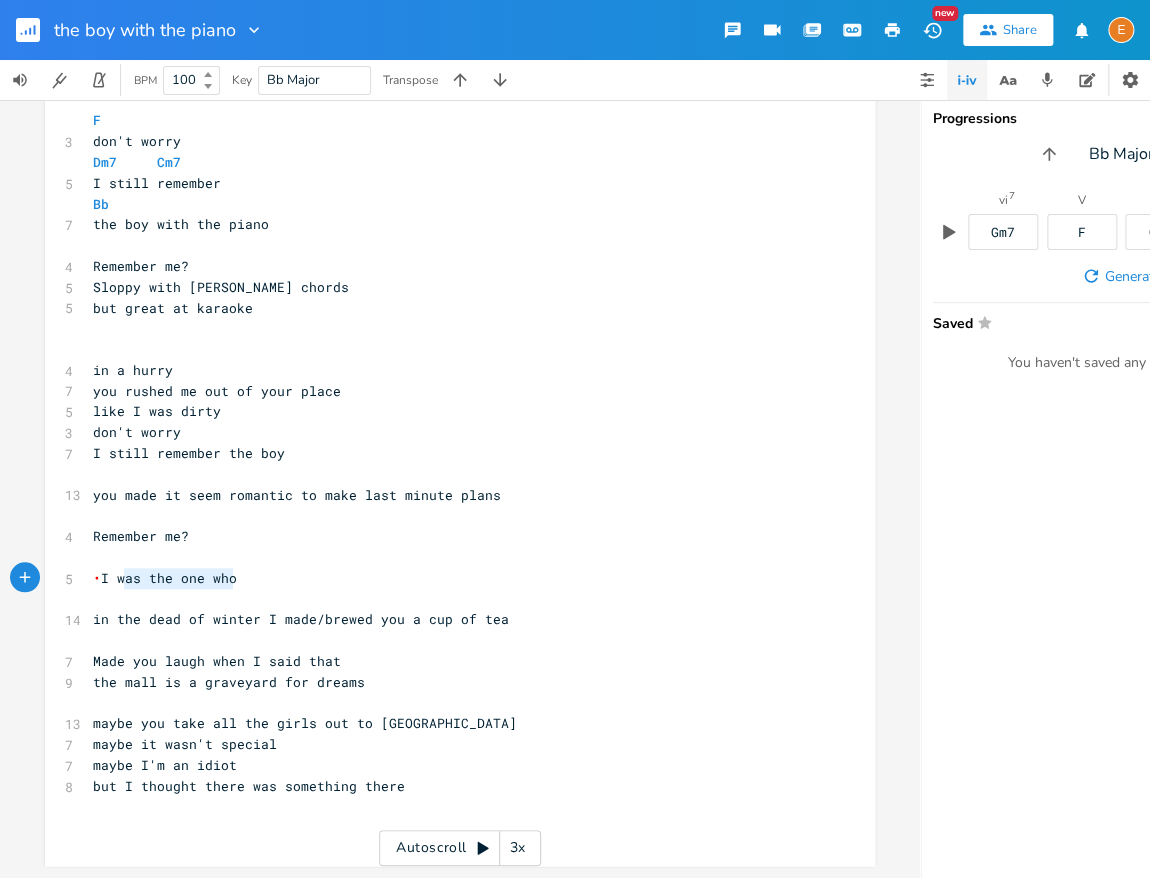 type on "﻿I was the one who" 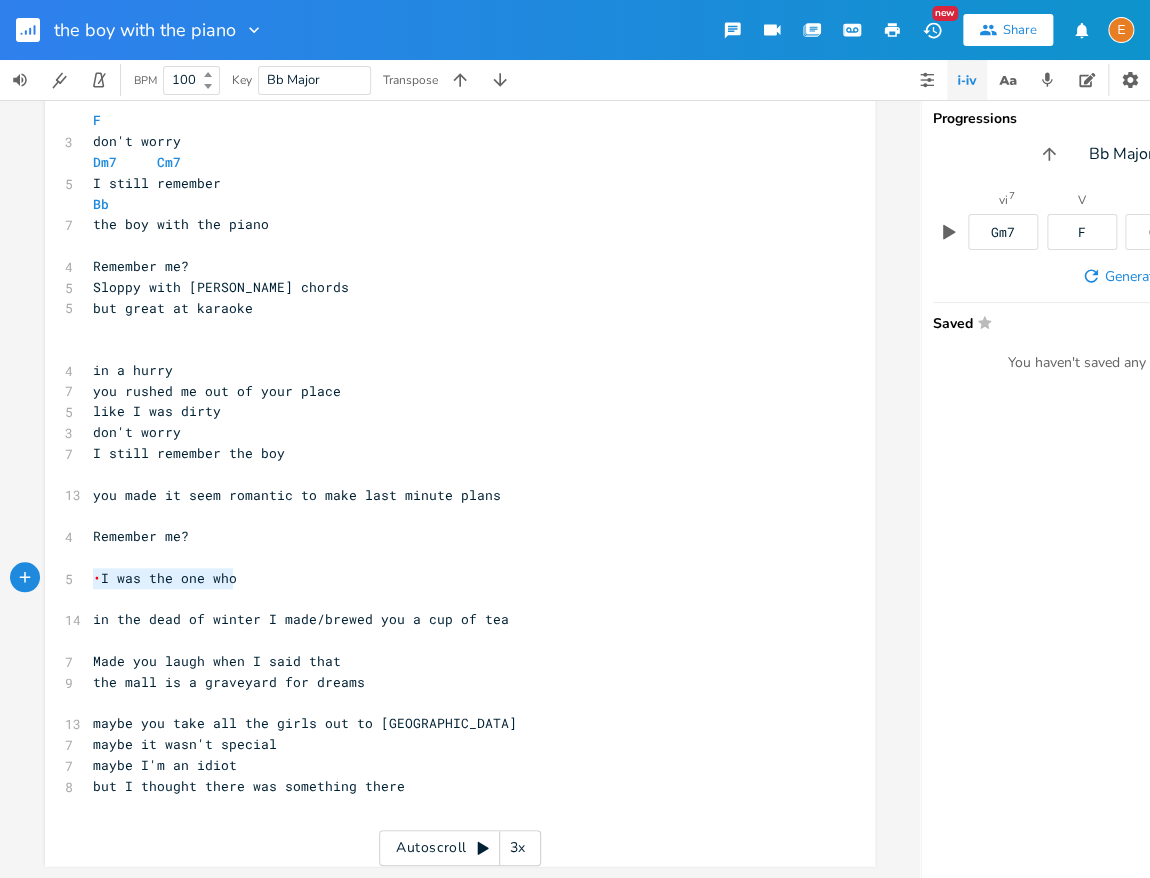 drag, startPoint x: 291, startPoint y: 576, endPoint x: 38, endPoint y: 574, distance: 253.0079 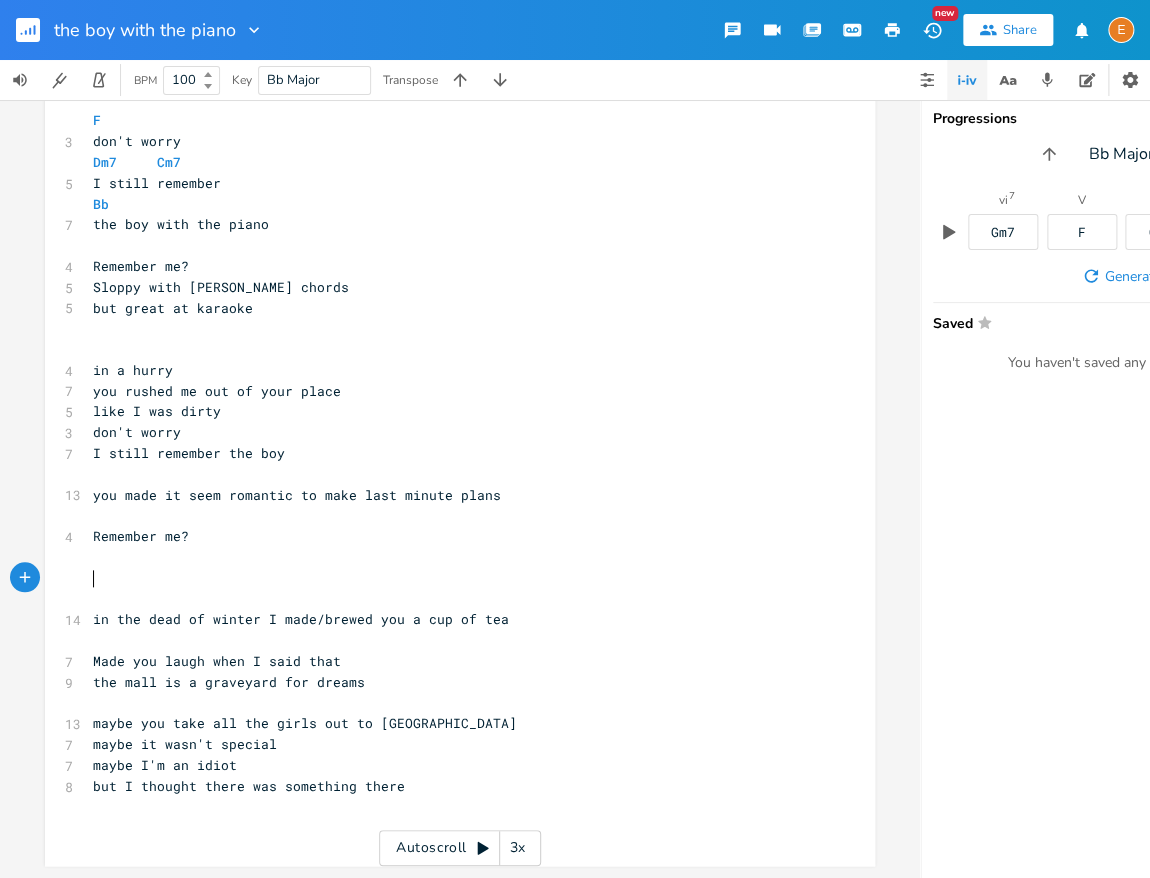 scroll, scrollTop: 0, scrollLeft: 0, axis: both 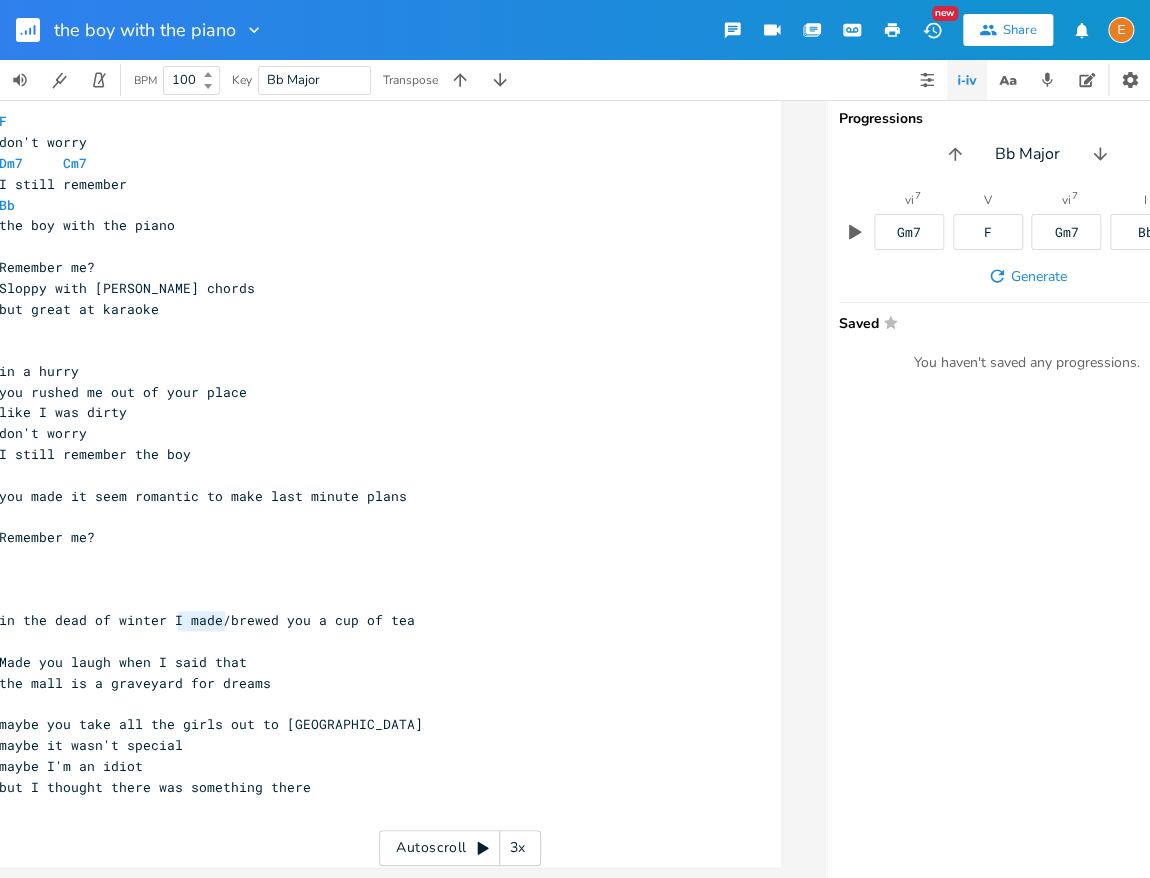 type on "I made/" 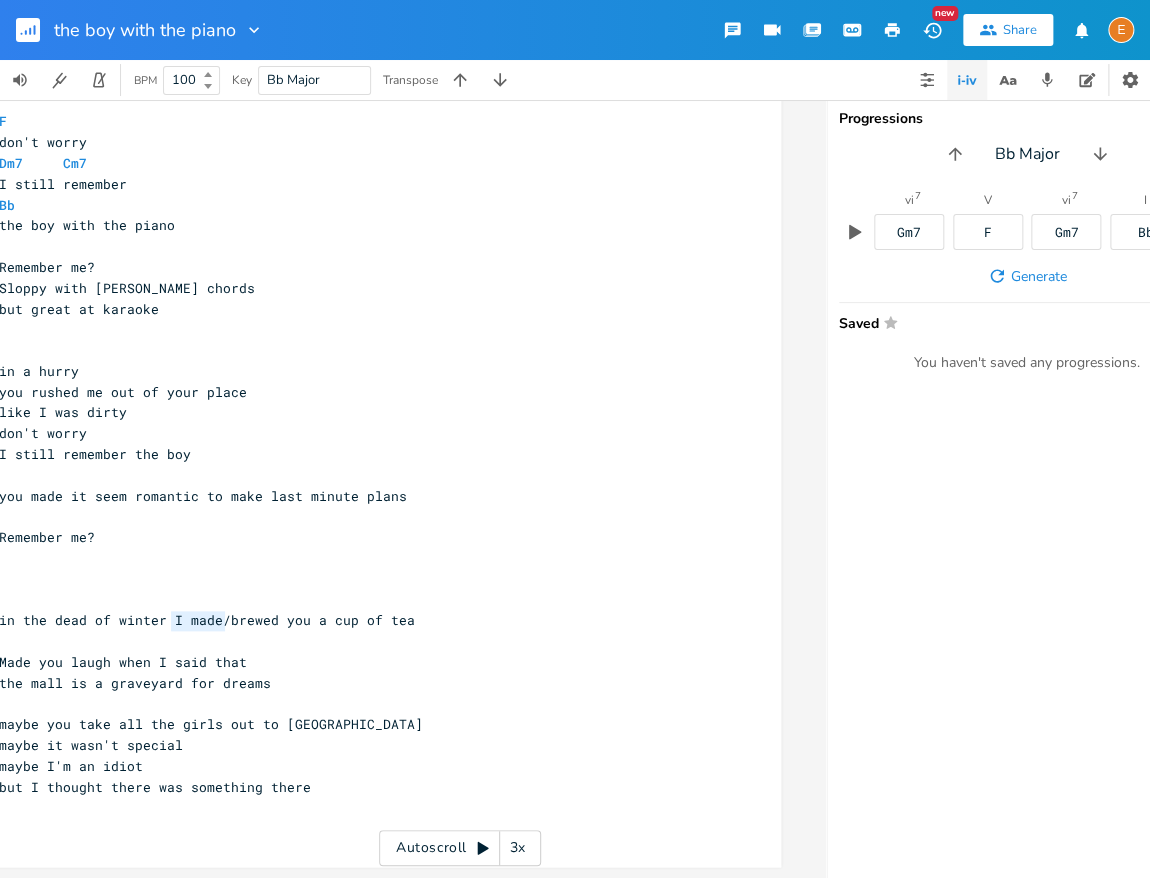 drag, startPoint x: 224, startPoint y: 620, endPoint x: 169, endPoint y: 625, distance: 55.226807 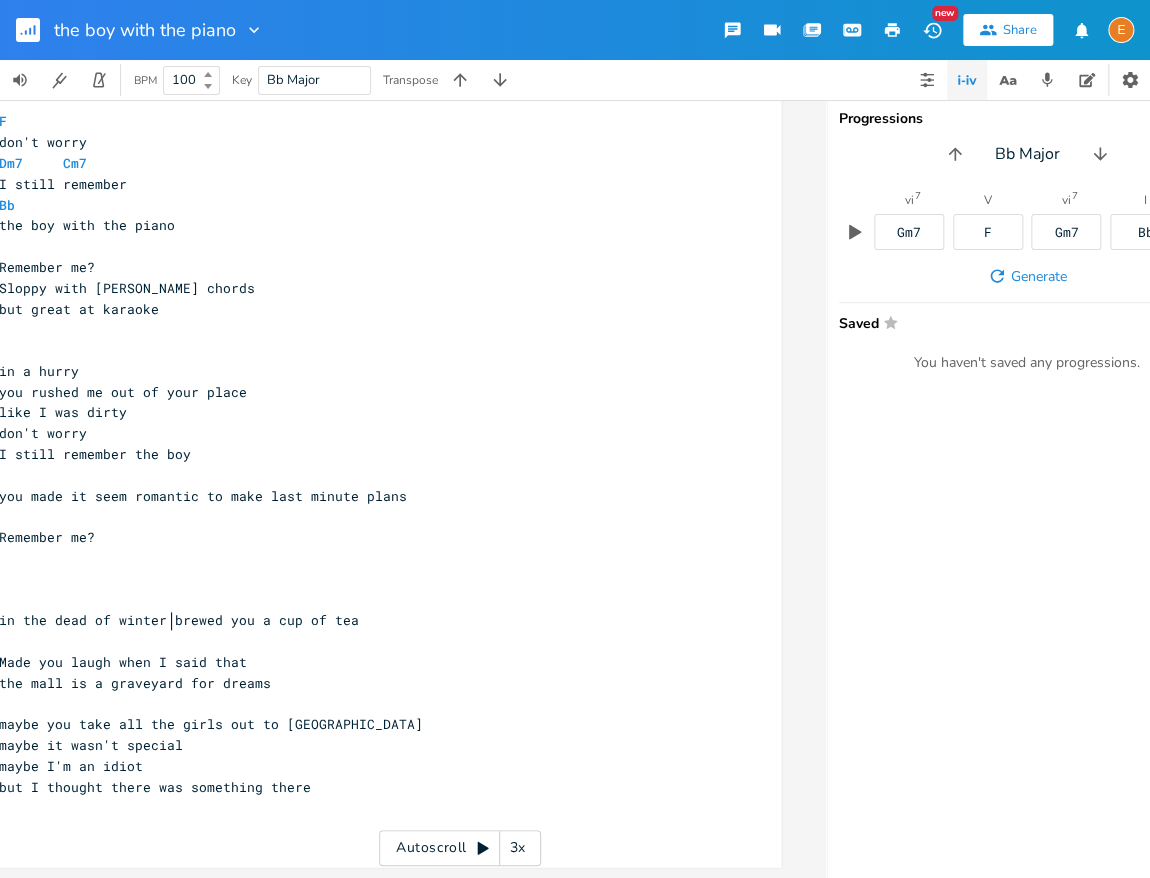 scroll, scrollTop: 0, scrollLeft: 0, axis: both 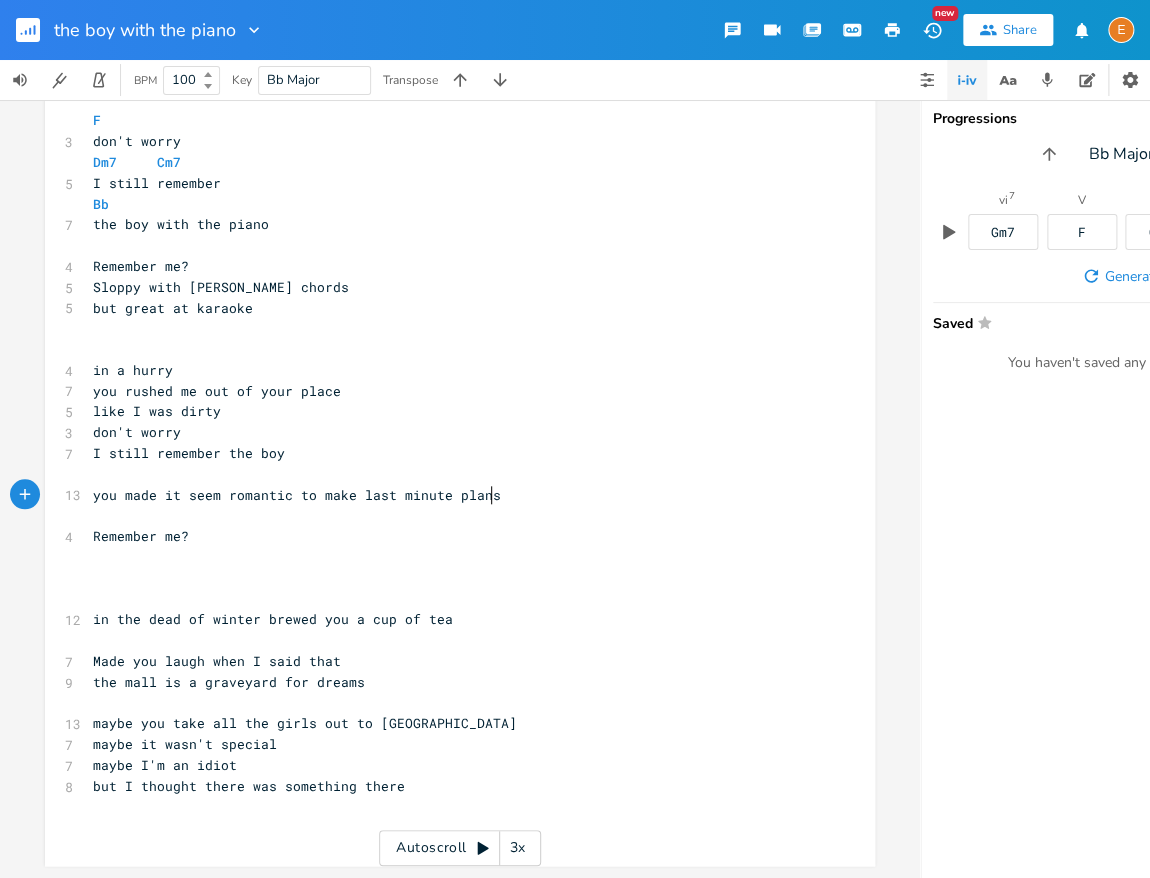 type on "last minute plans" 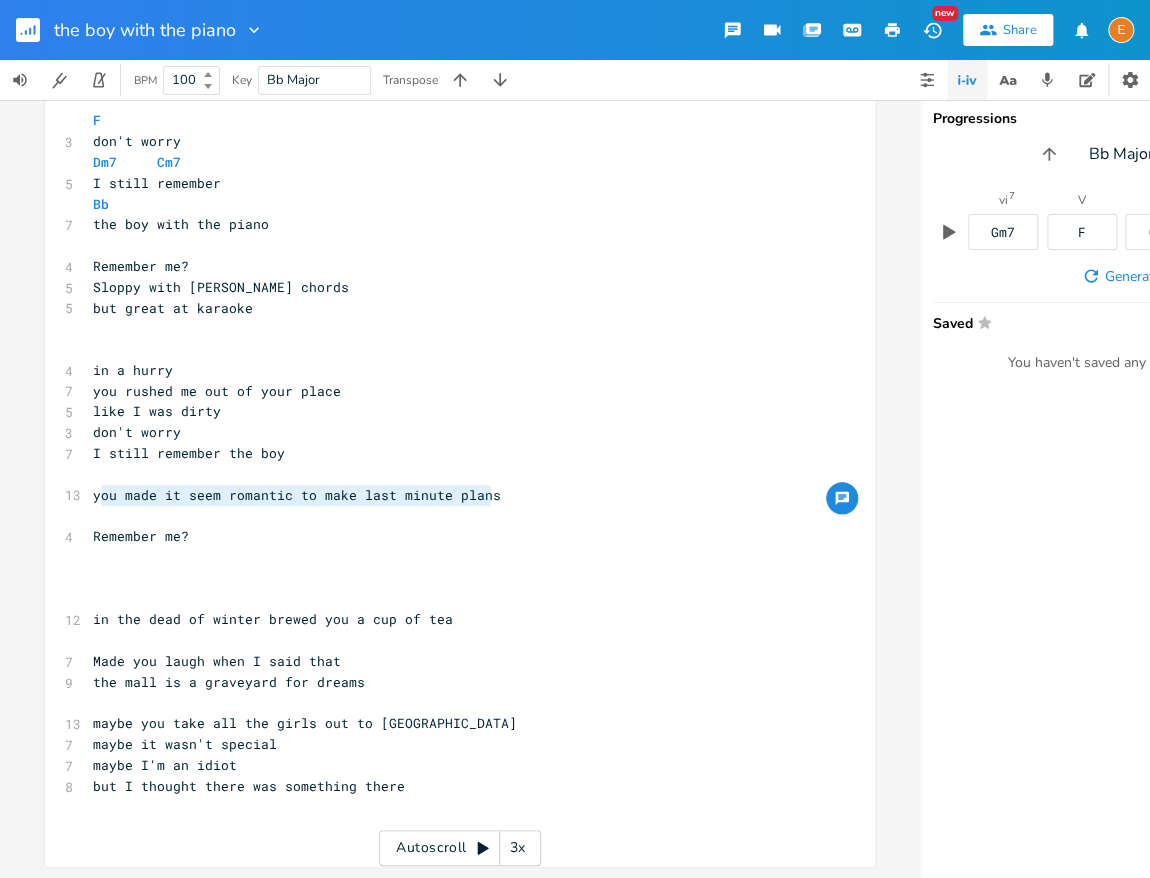 type on "you made it seem romantic to make last minute plans" 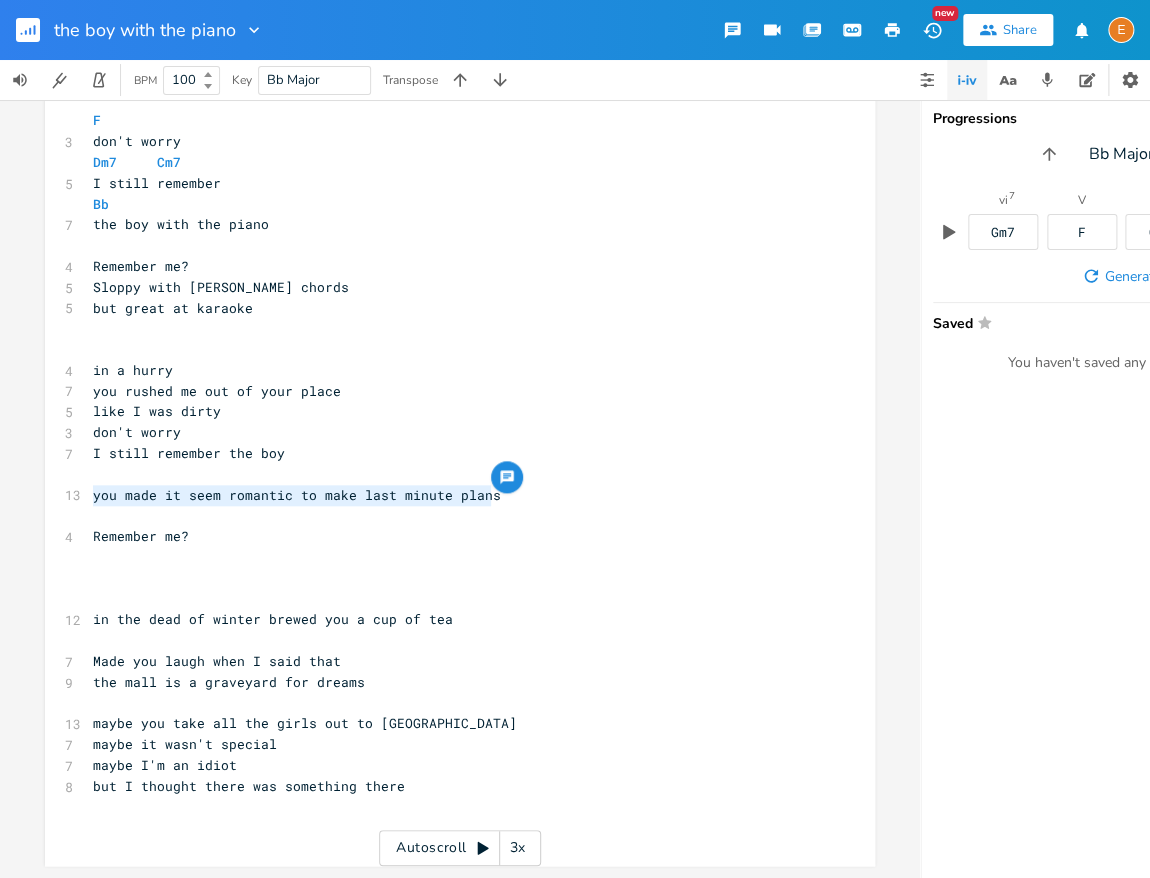 scroll, scrollTop: 5, scrollLeft: 380, axis: both 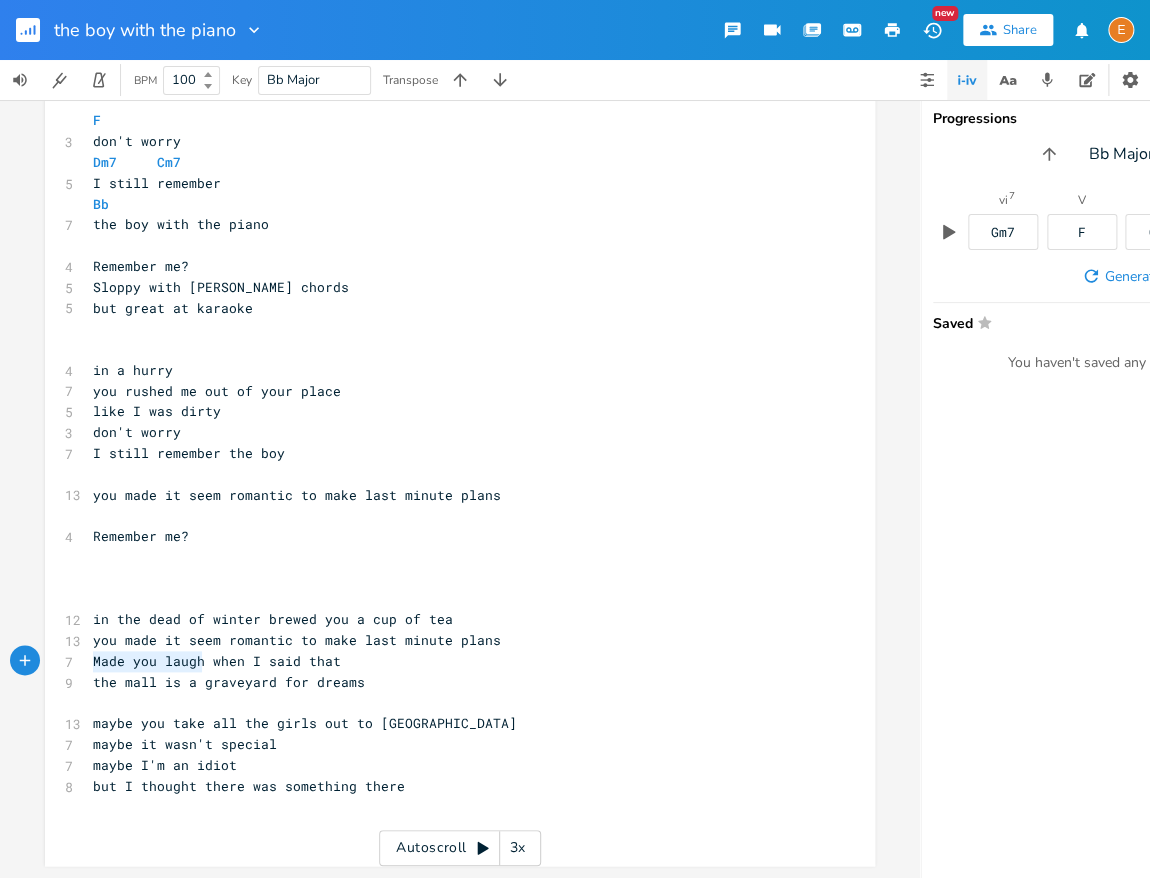 drag, startPoint x: 204, startPoint y: 660, endPoint x: 95, endPoint y: 668, distance: 109.29318 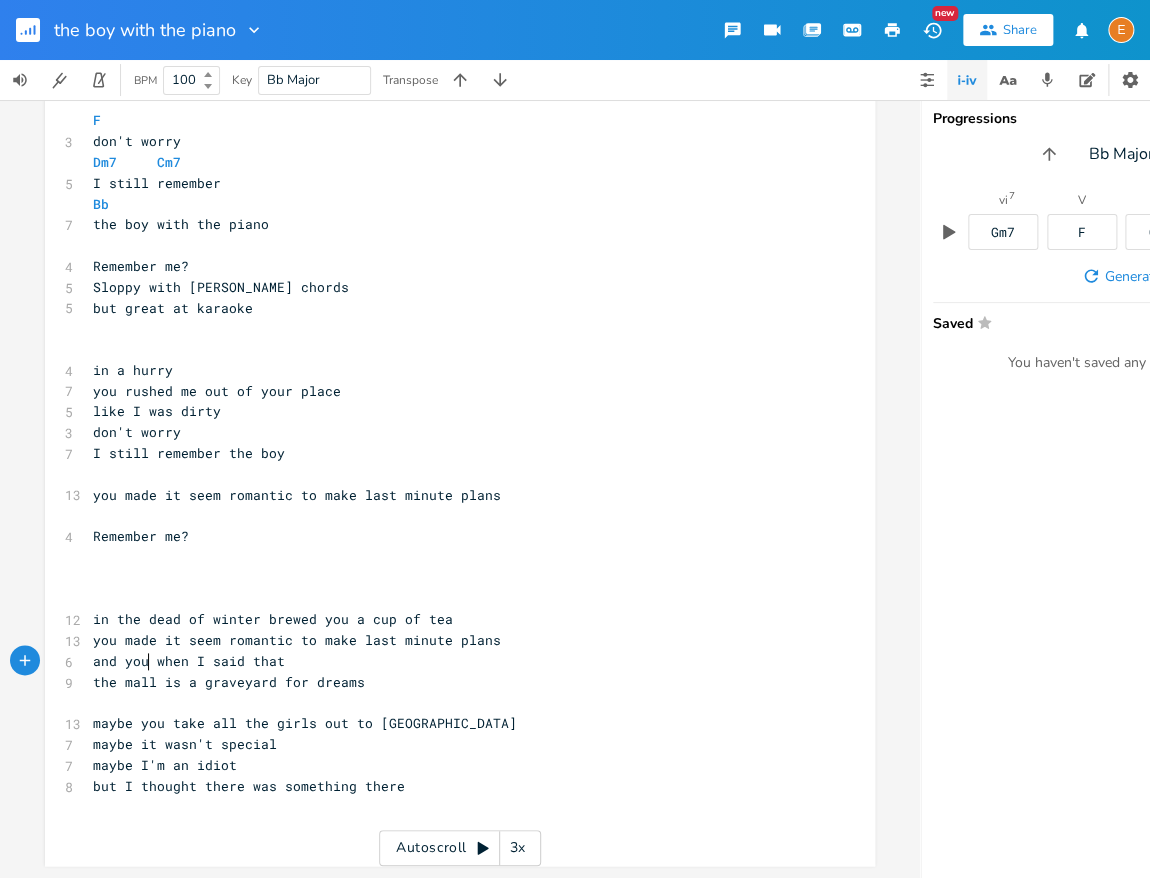scroll, scrollTop: 5, scrollLeft: 56, axis: both 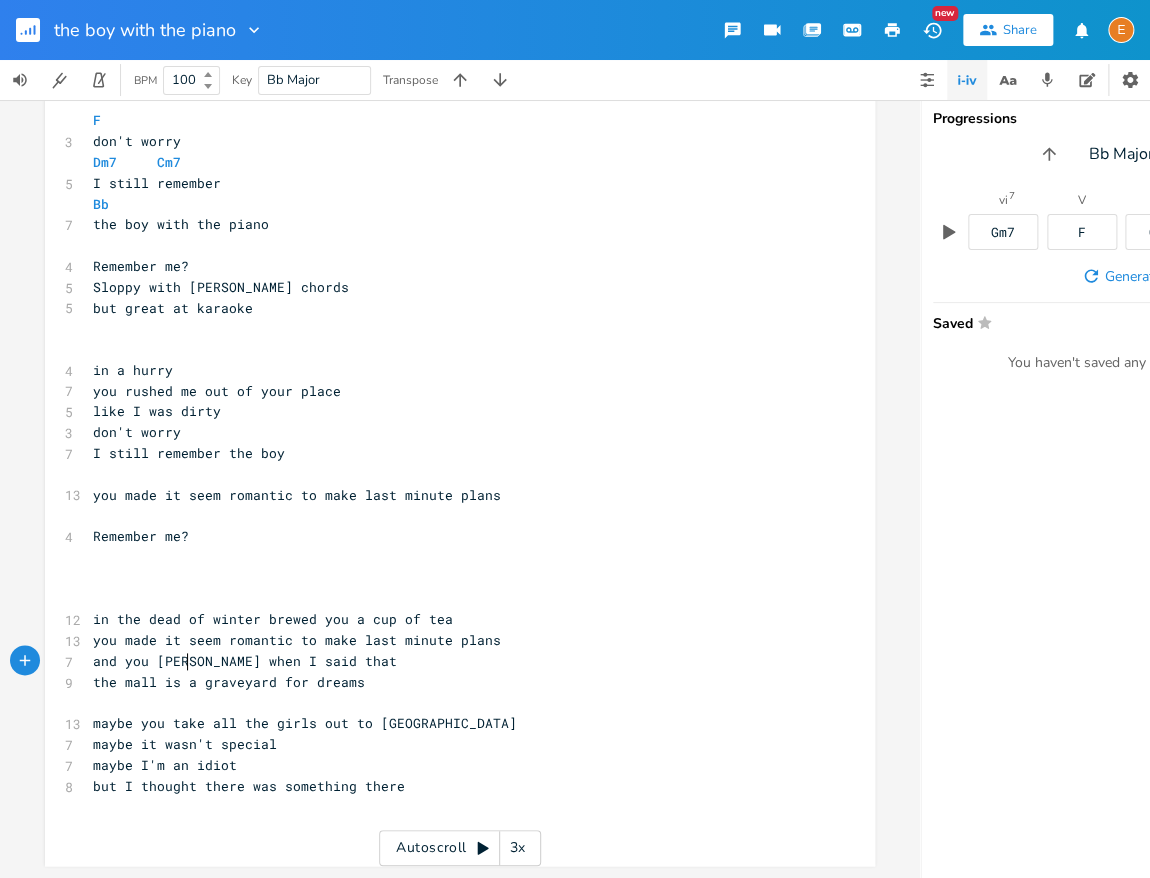 type on "and you laught" 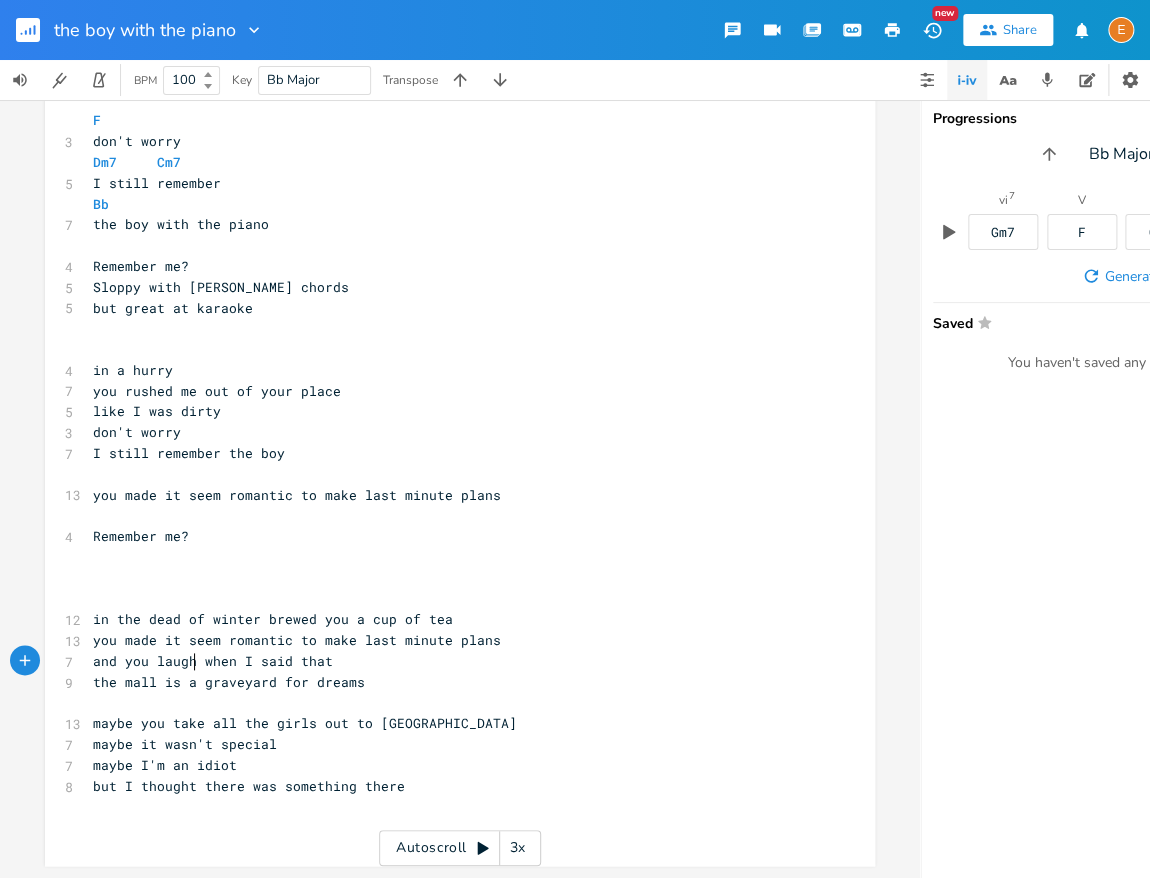 scroll, scrollTop: 5, scrollLeft: 0, axis: vertical 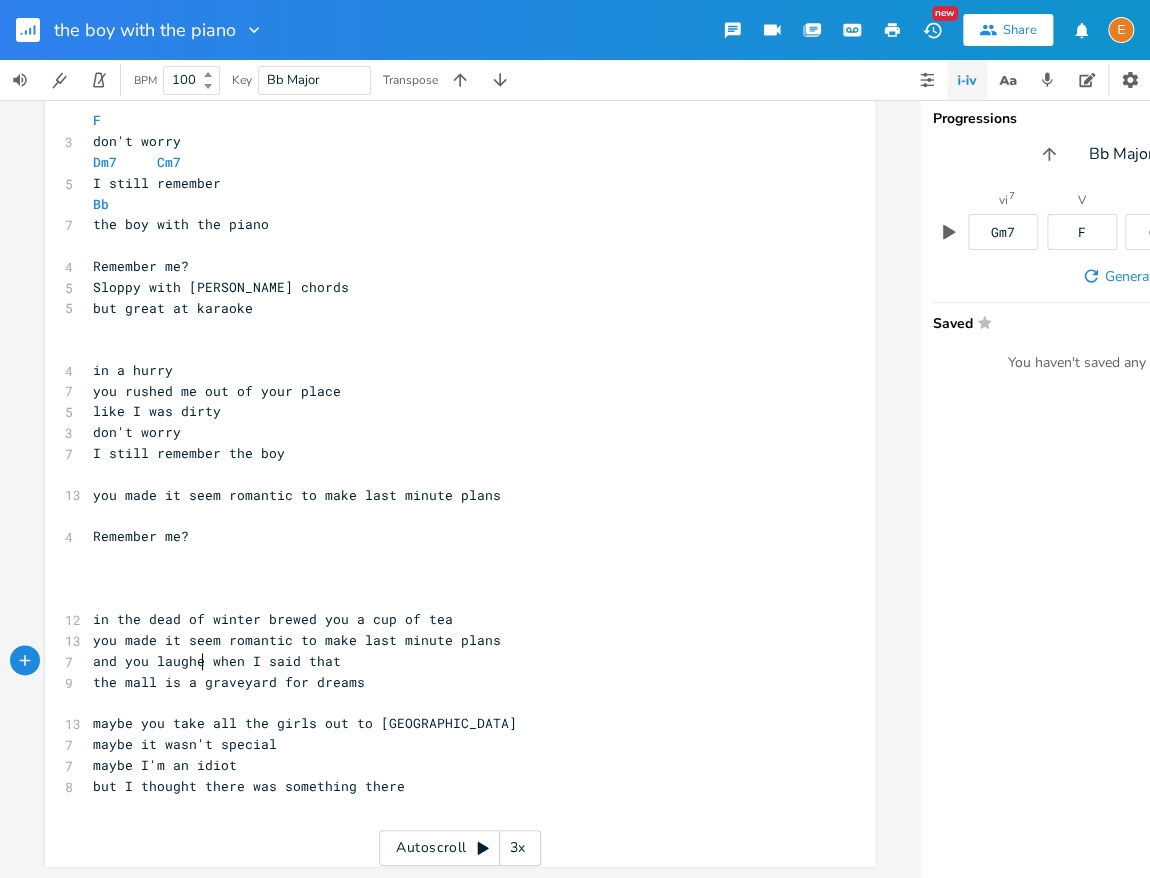 type on "ed" 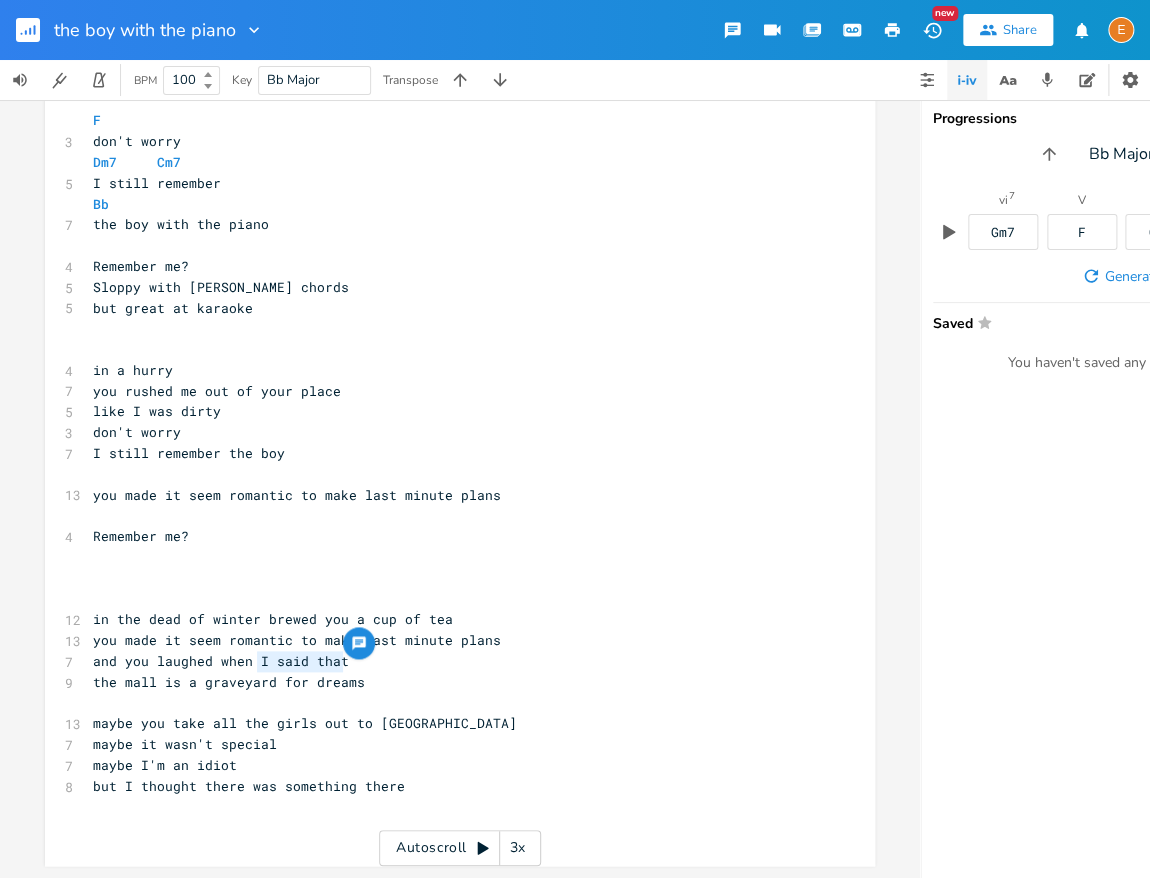 scroll, scrollTop: 5, scrollLeft: 61, axis: both 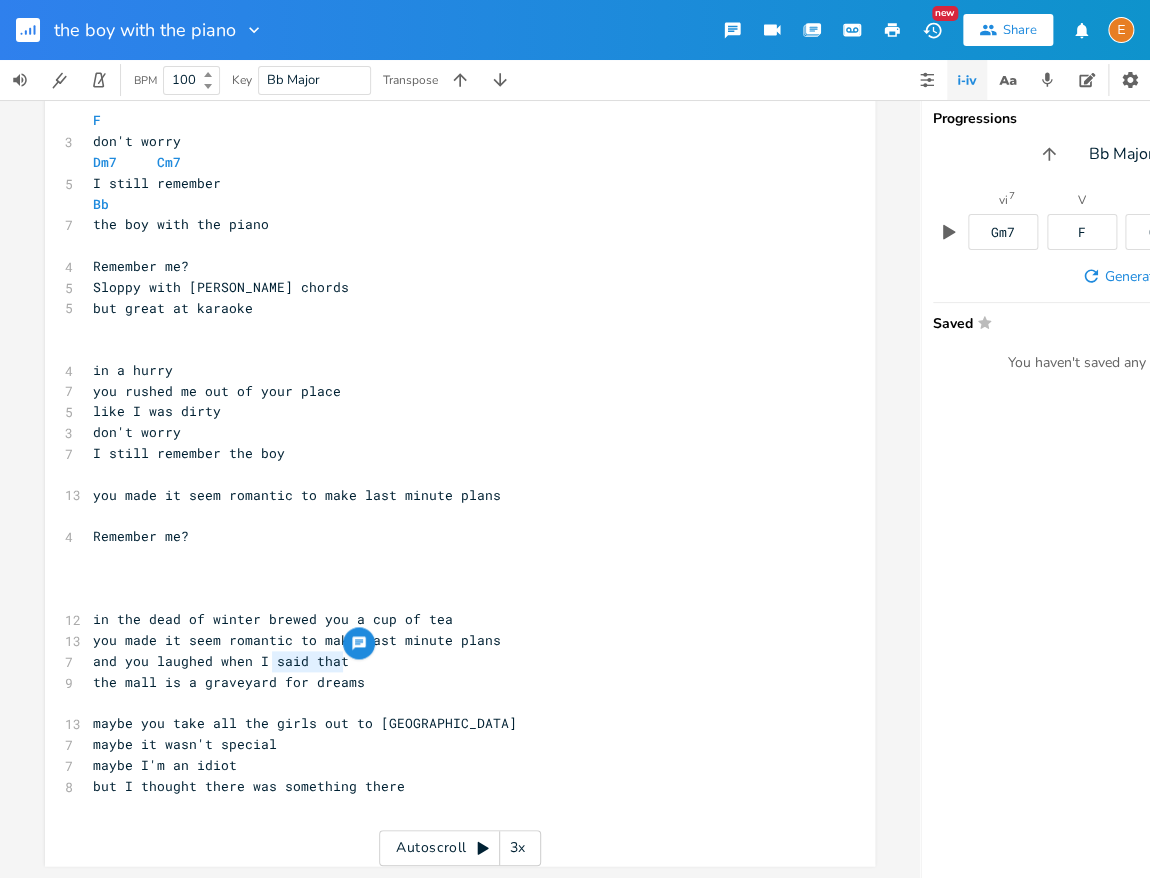 drag, startPoint x: 355, startPoint y: 658, endPoint x: 273, endPoint y: 665, distance: 82.29824 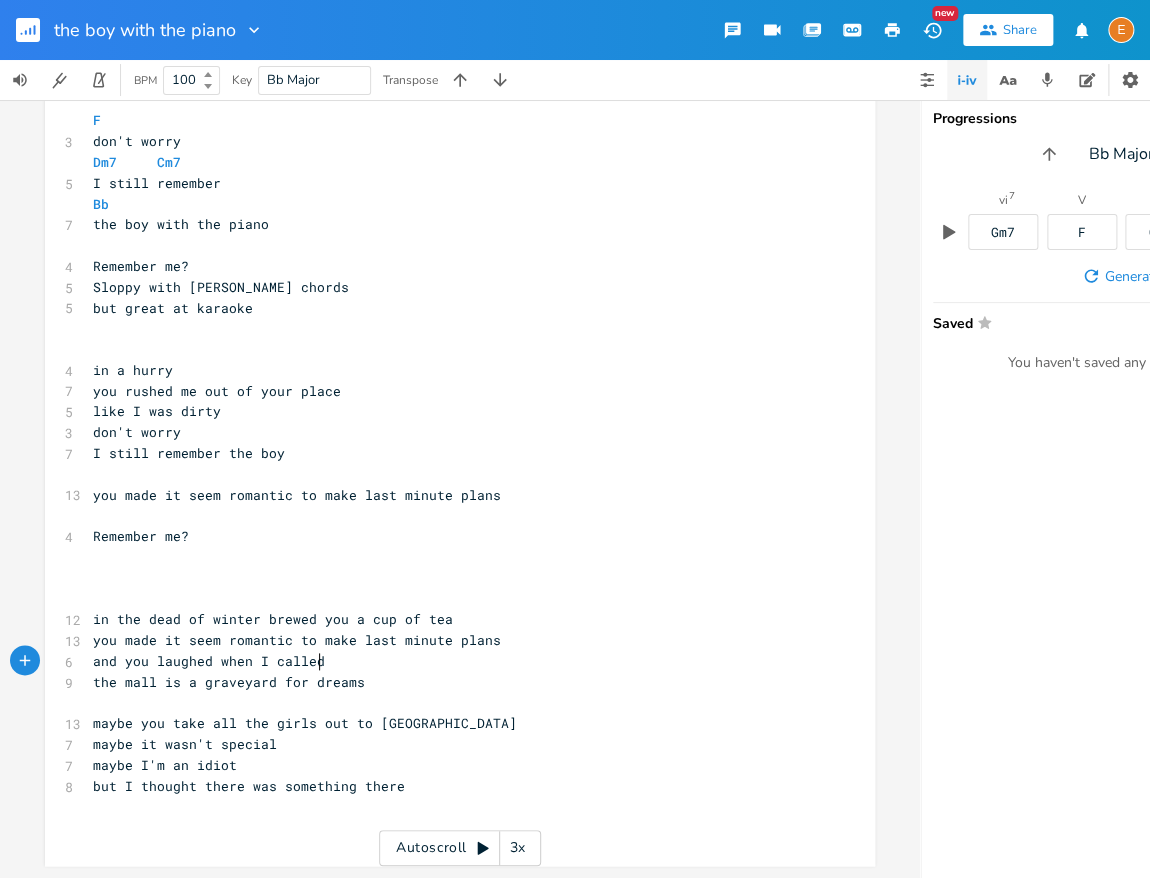 type on "called" 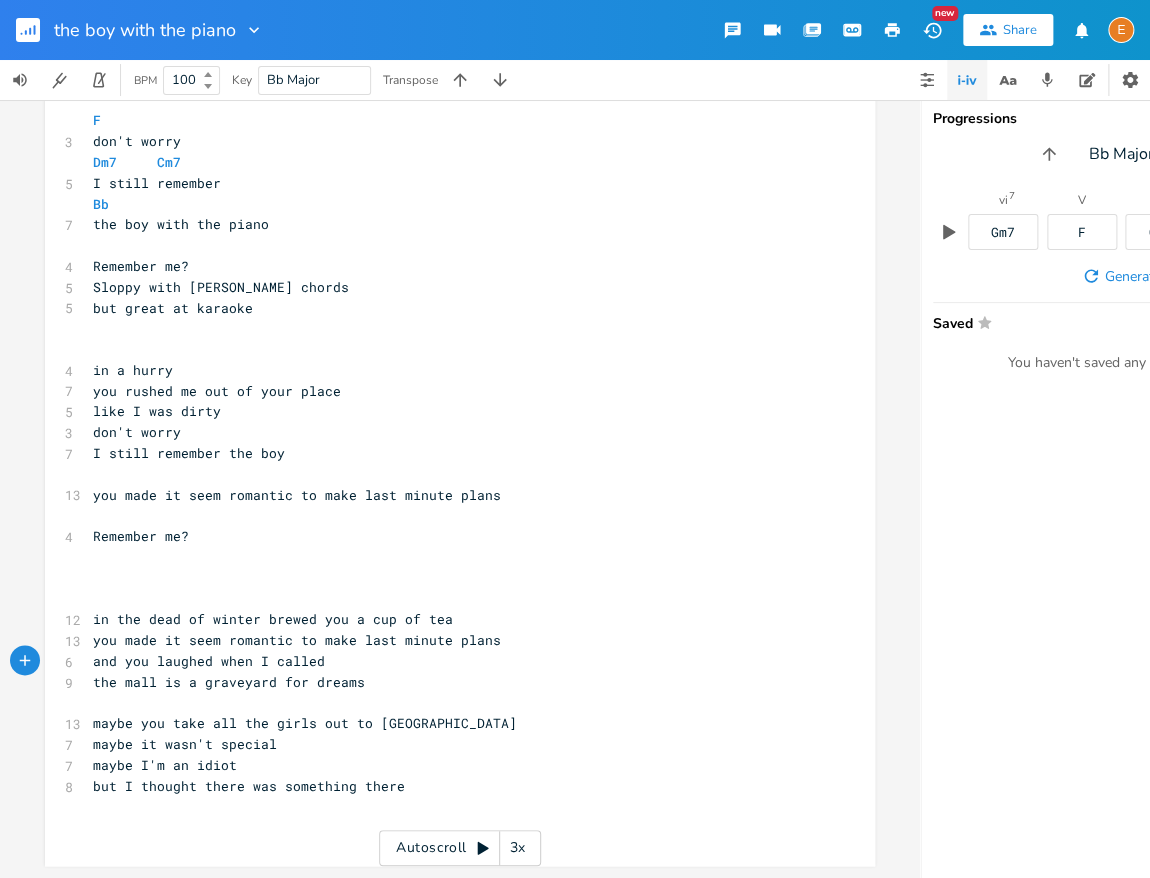 scroll, scrollTop: 0, scrollLeft: 0, axis: both 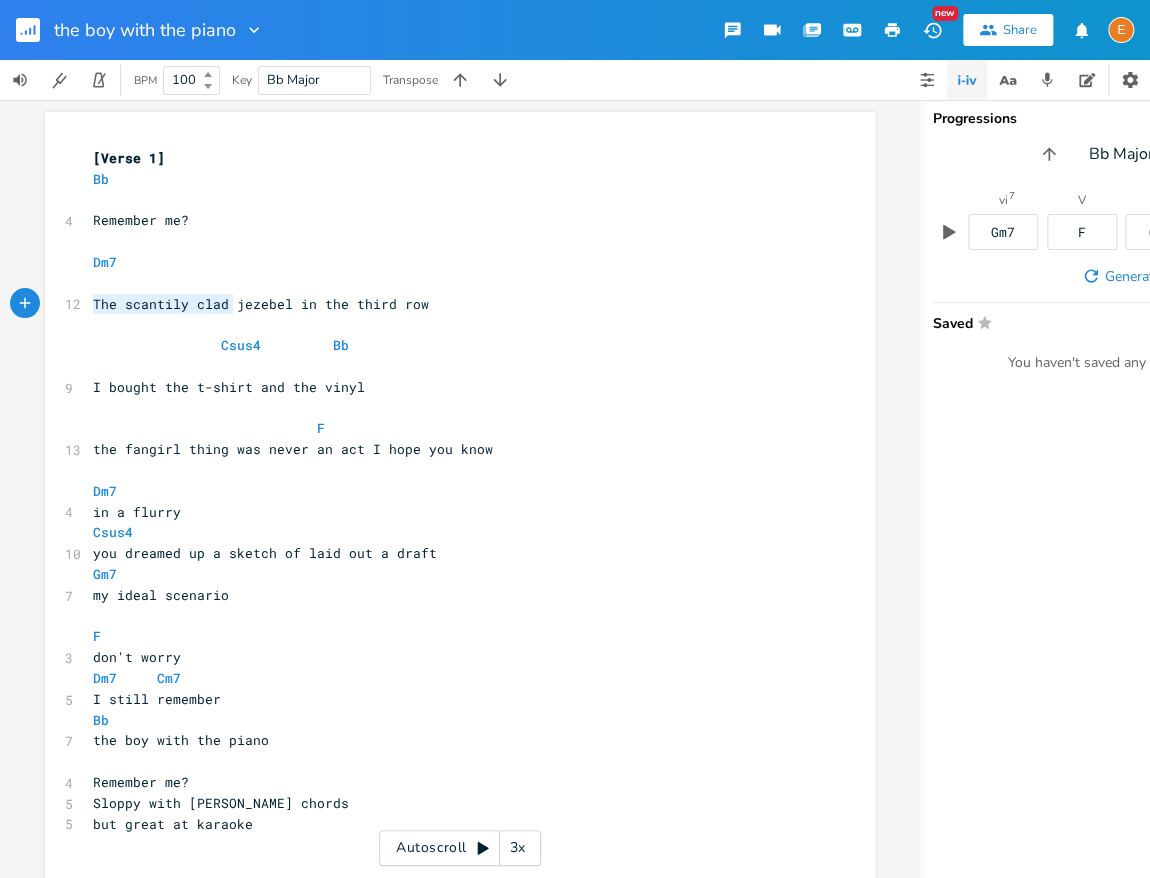 drag, startPoint x: 230, startPoint y: 303, endPoint x: 85, endPoint y: 307, distance: 145.05516 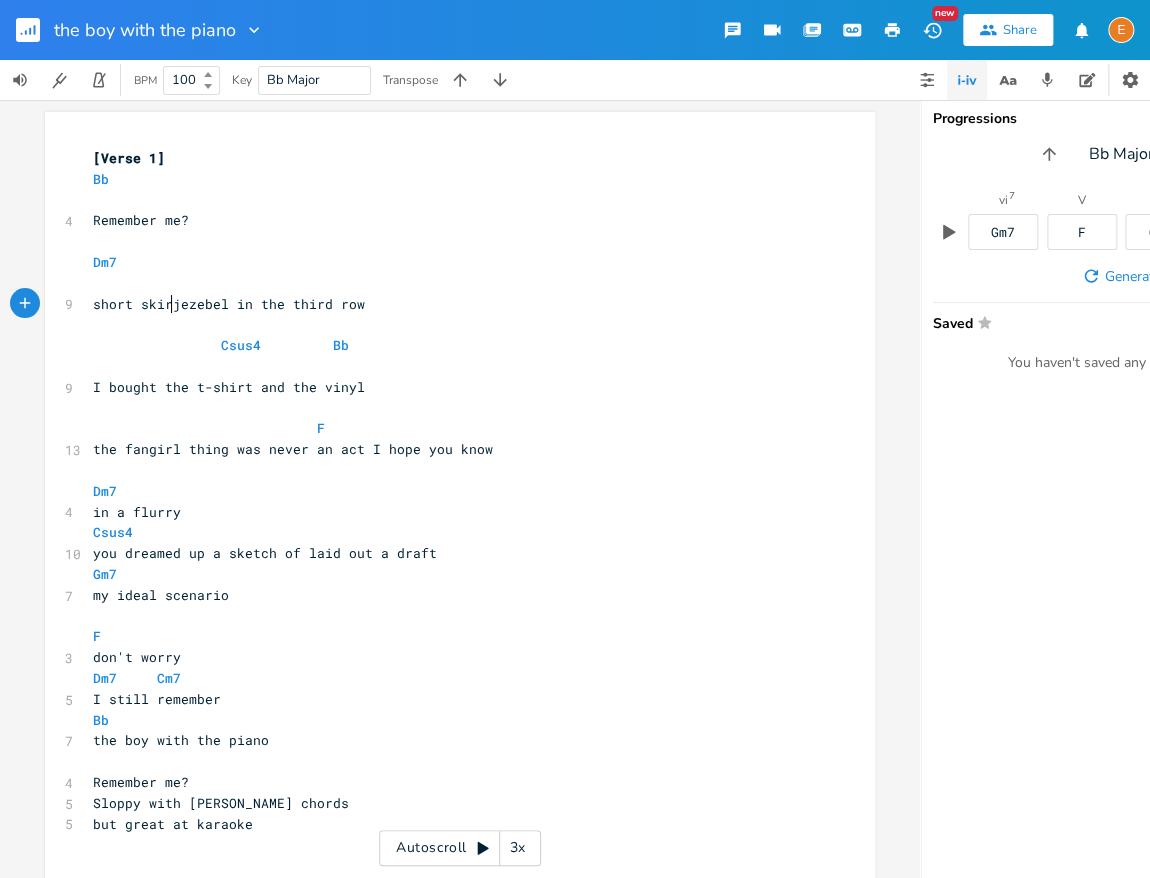 type on "short skirt" 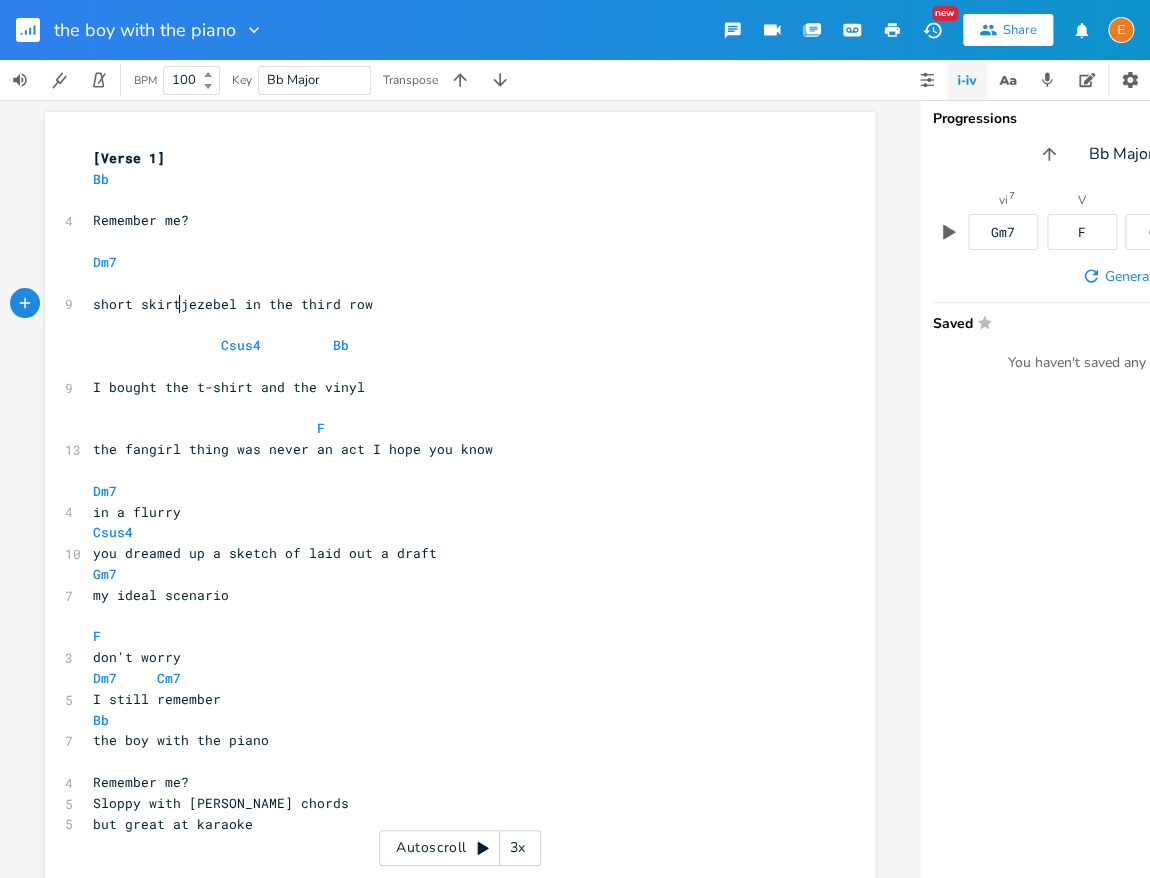 scroll, scrollTop: 5, scrollLeft: 71, axis: both 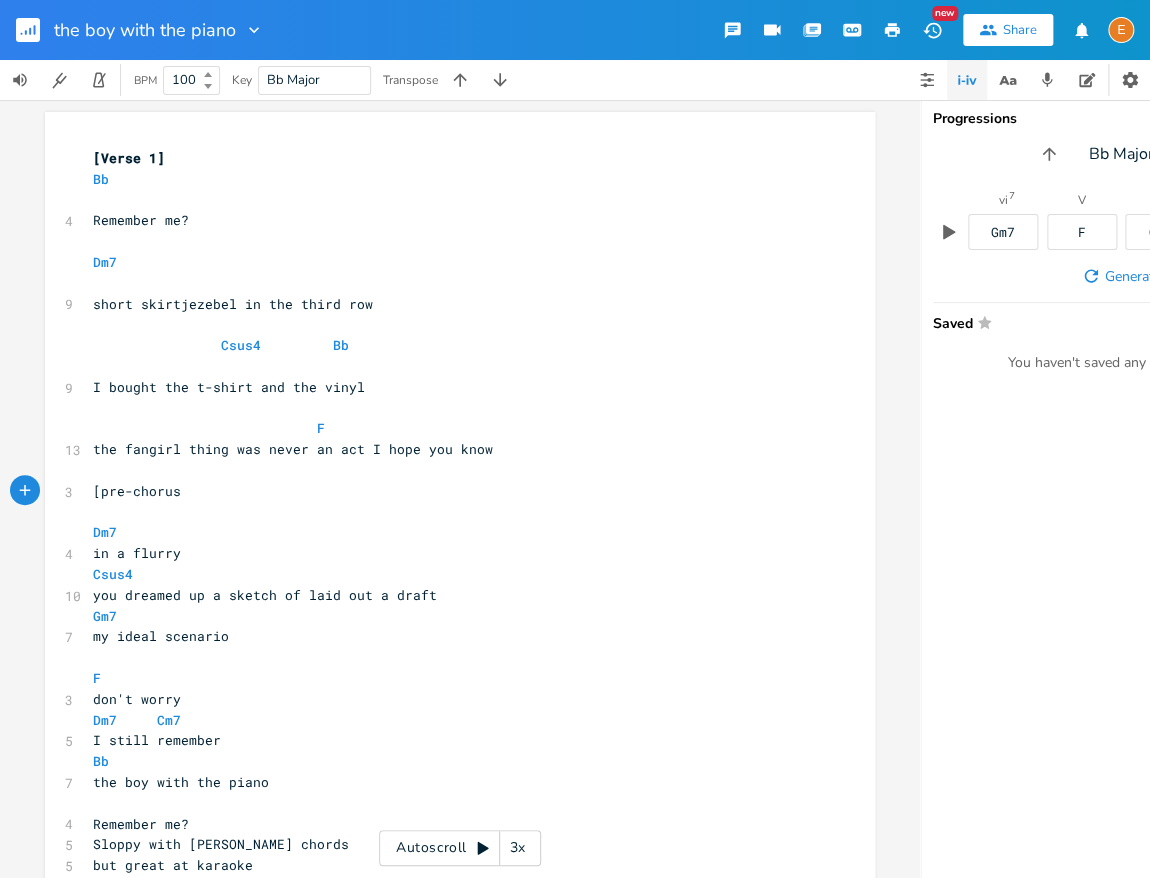 type on "[pre-chorus]" 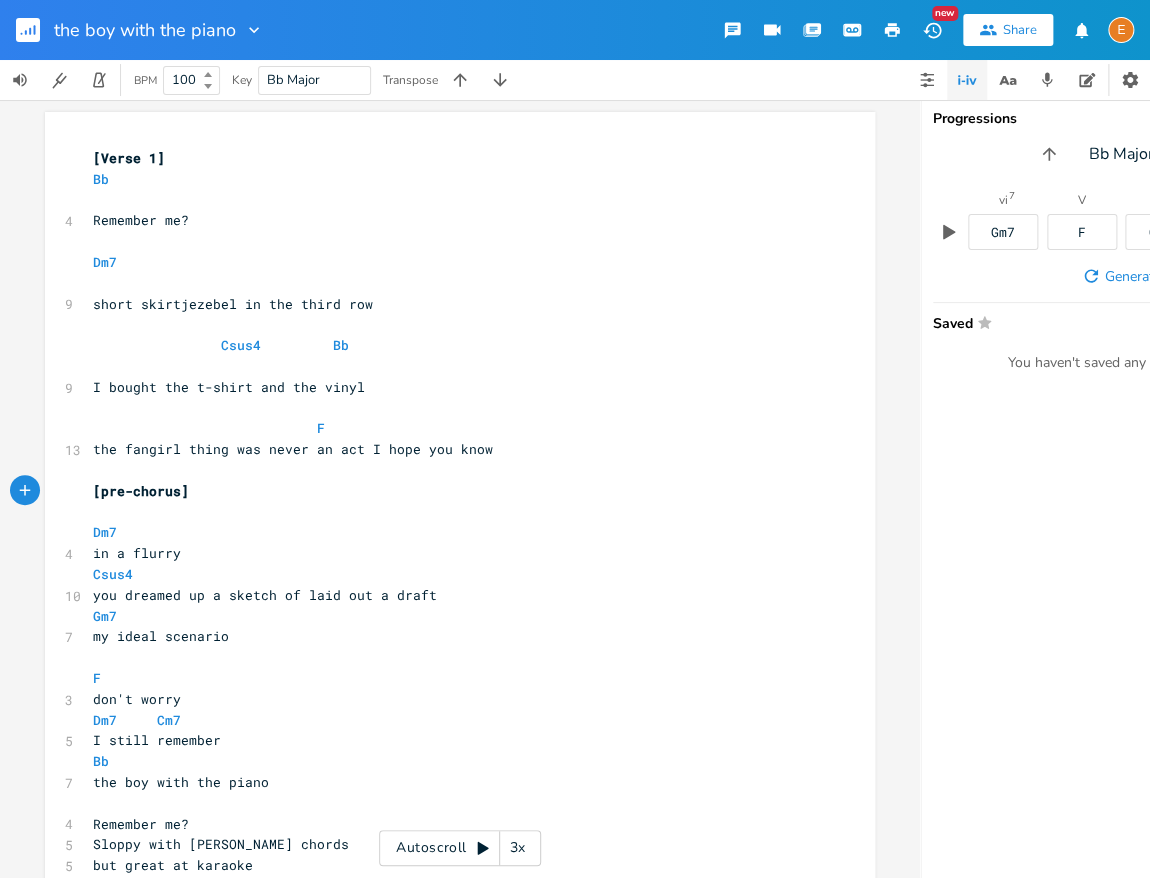 scroll, scrollTop: 5, scrollLeft: 0, axis: vertical 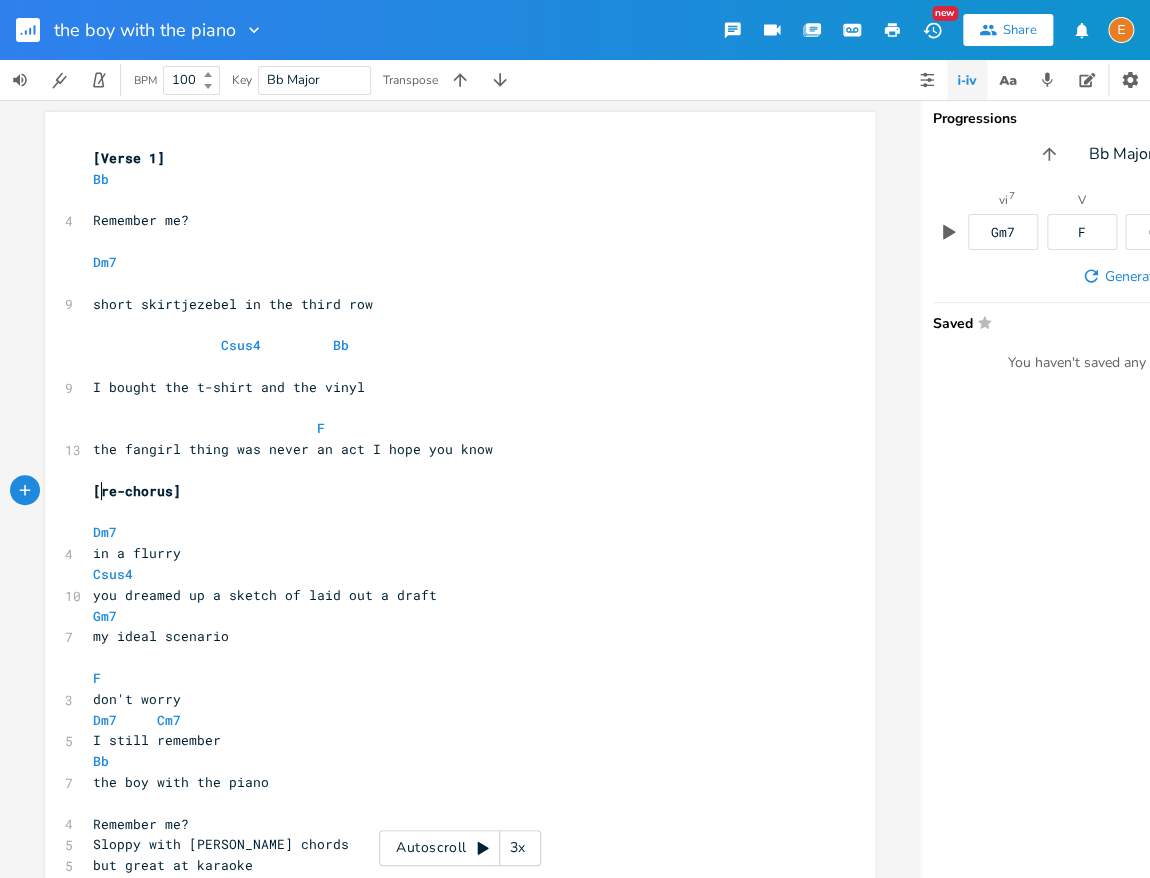 type on "P" 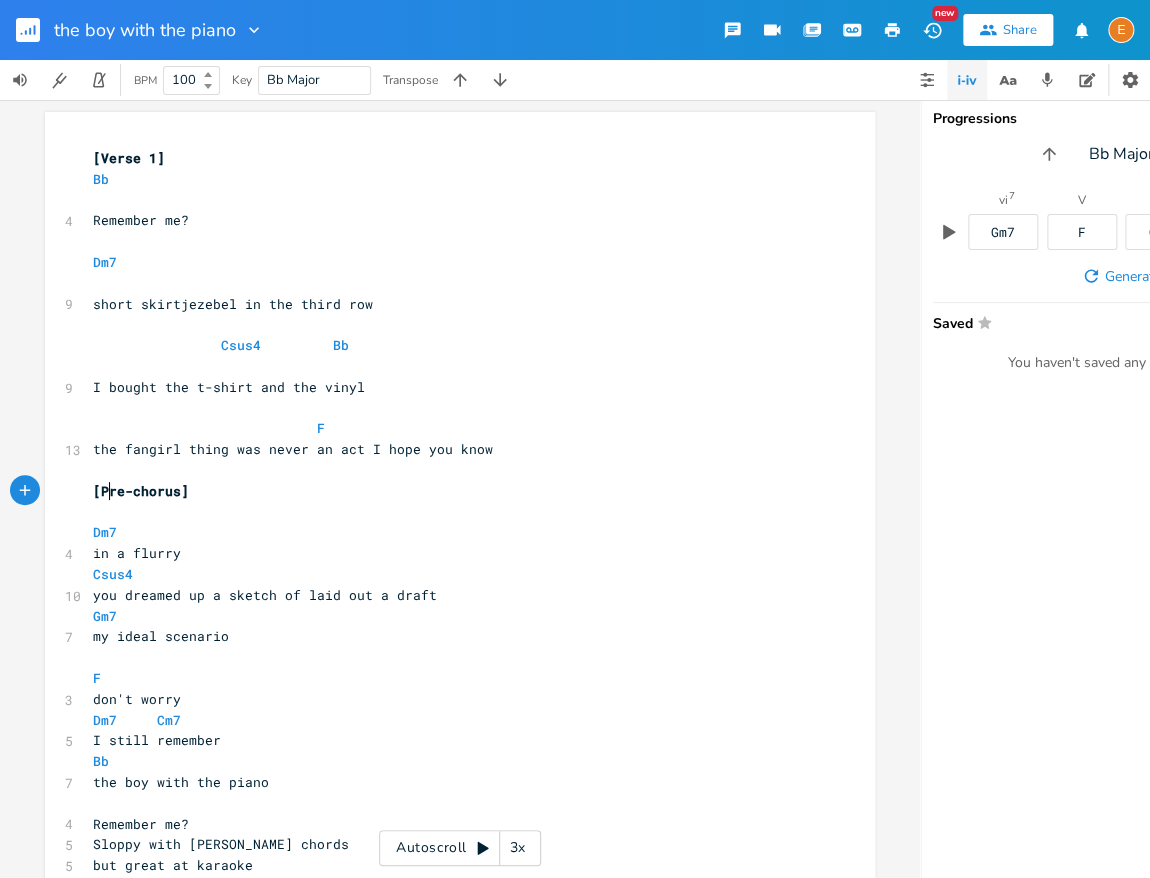 scroll, scrollTop: 5, scrollLeft: 9, axis: both 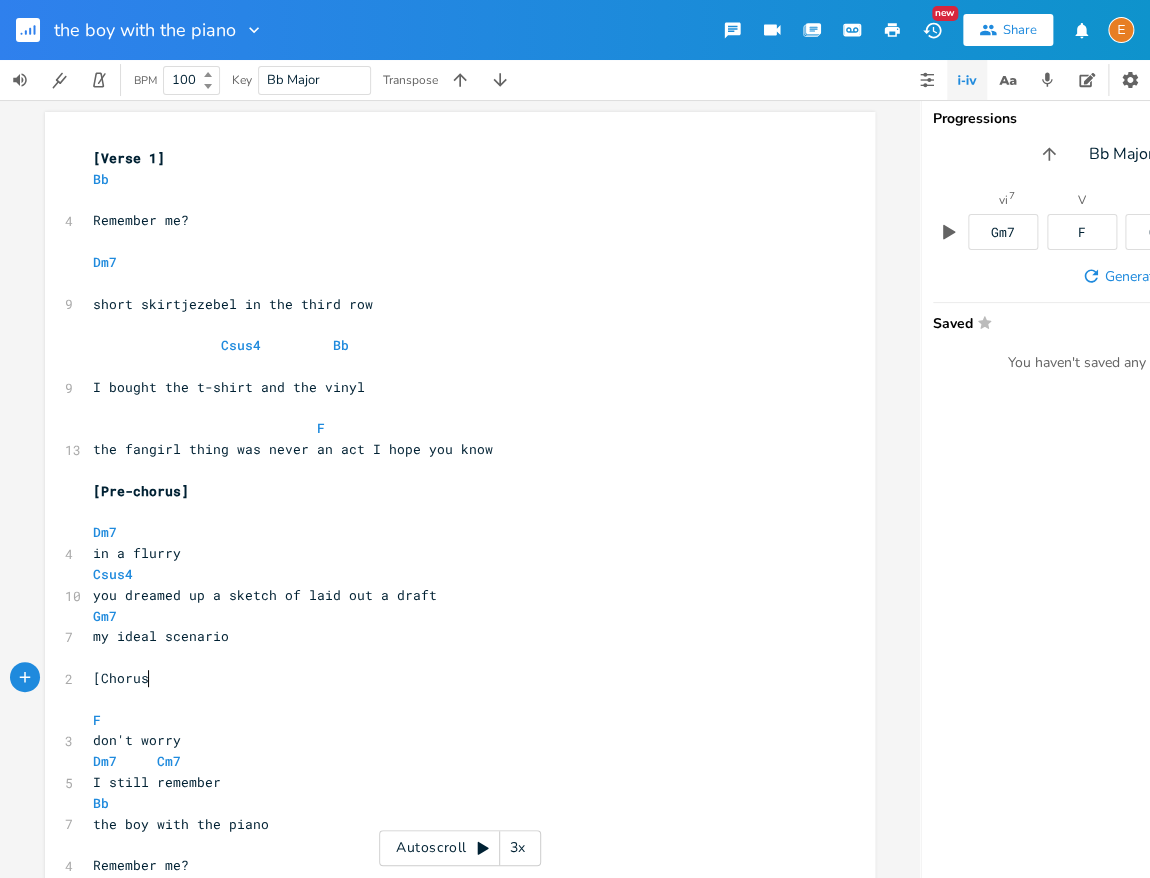 type on "[Chorus]" 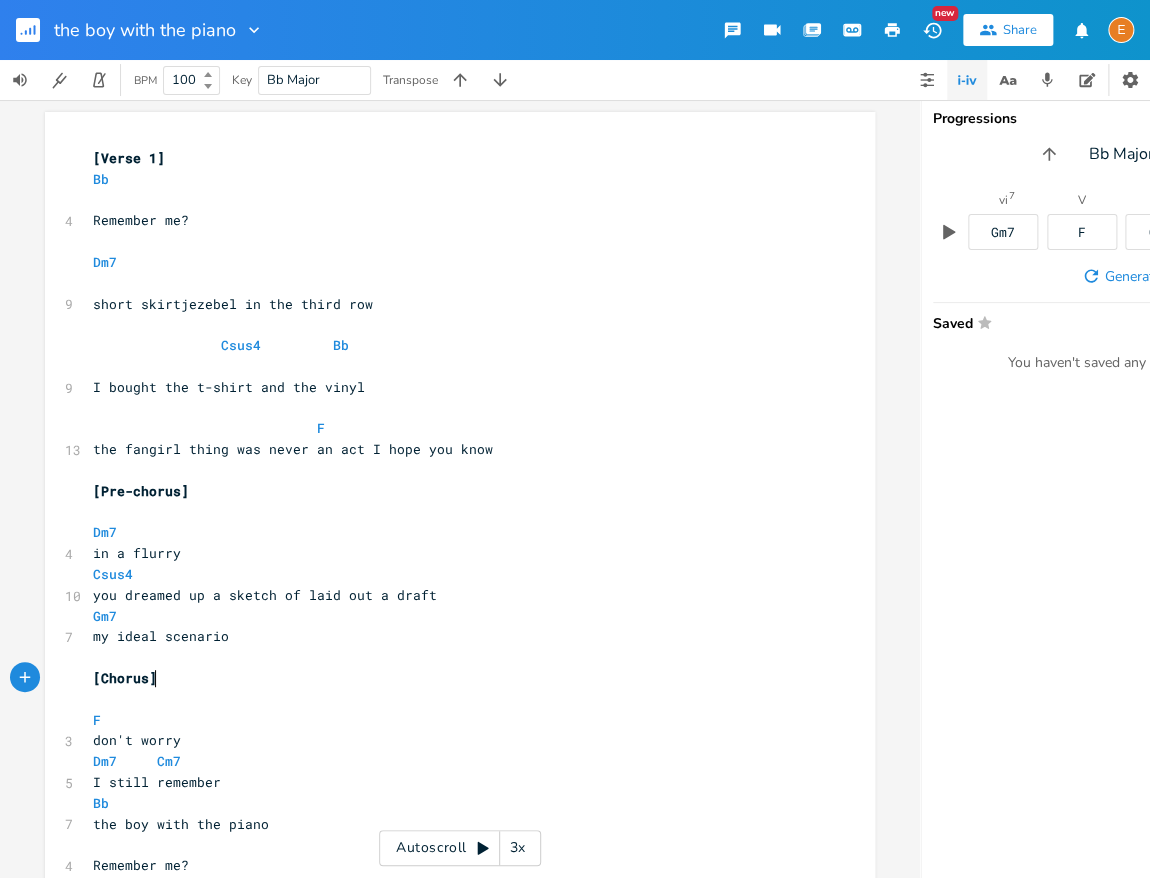 scroll, scrollTop: 5, scrollLeft: 60, axis: both 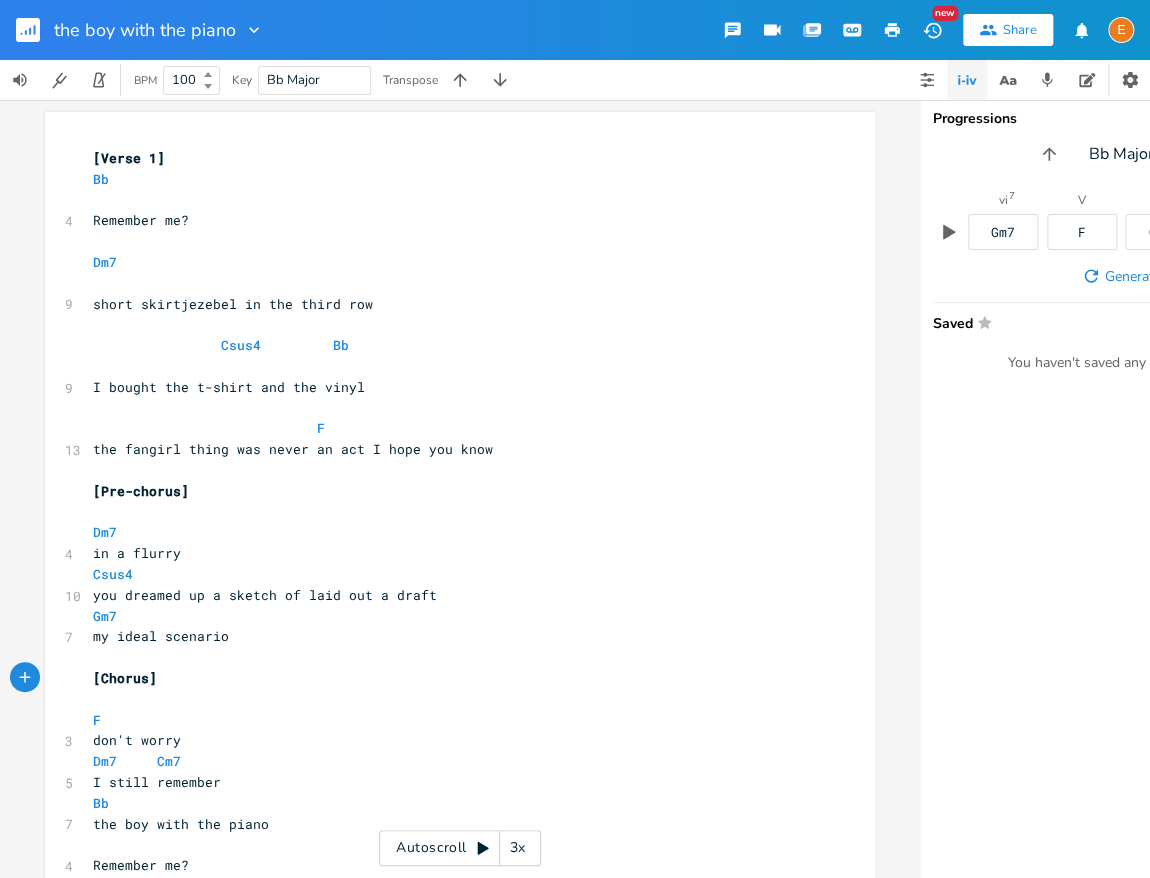 click on "​" at bounding box center (450, 200) 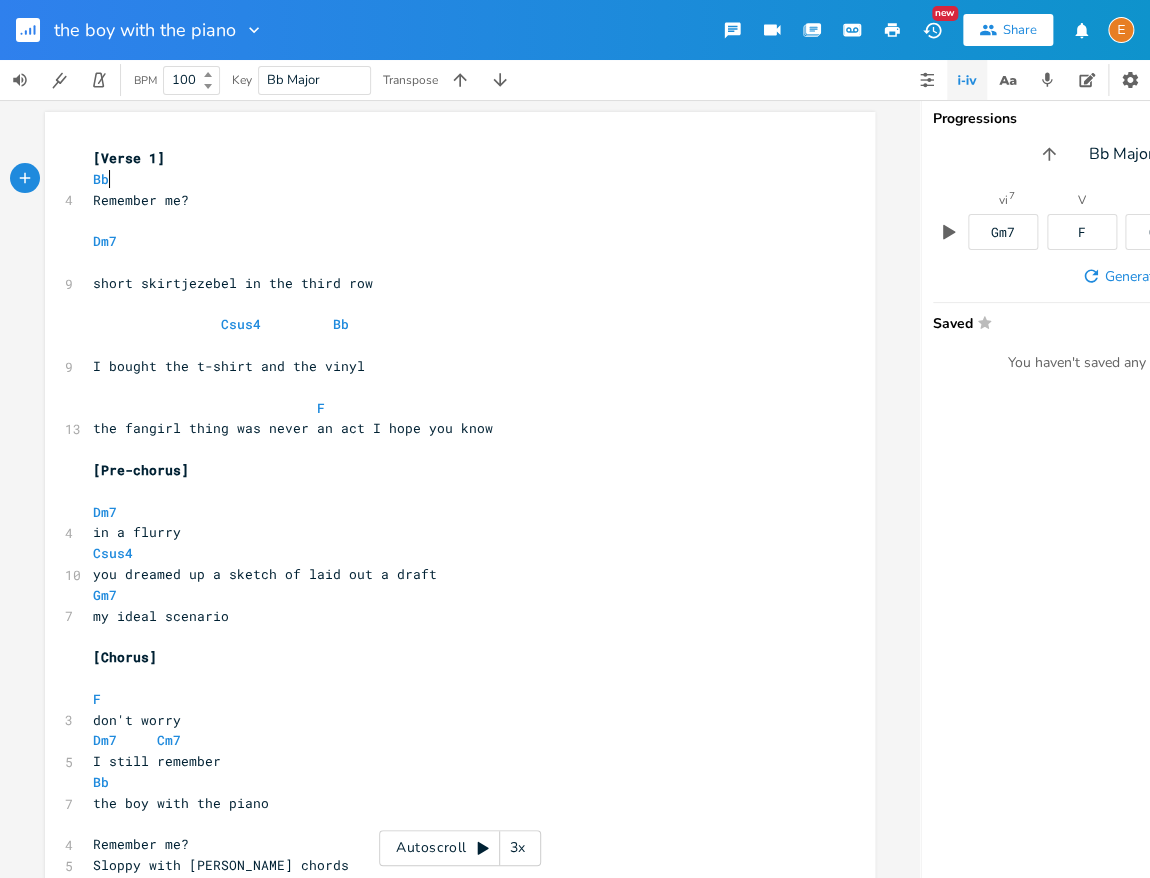 click on "​" at bounding box center (450, 220) 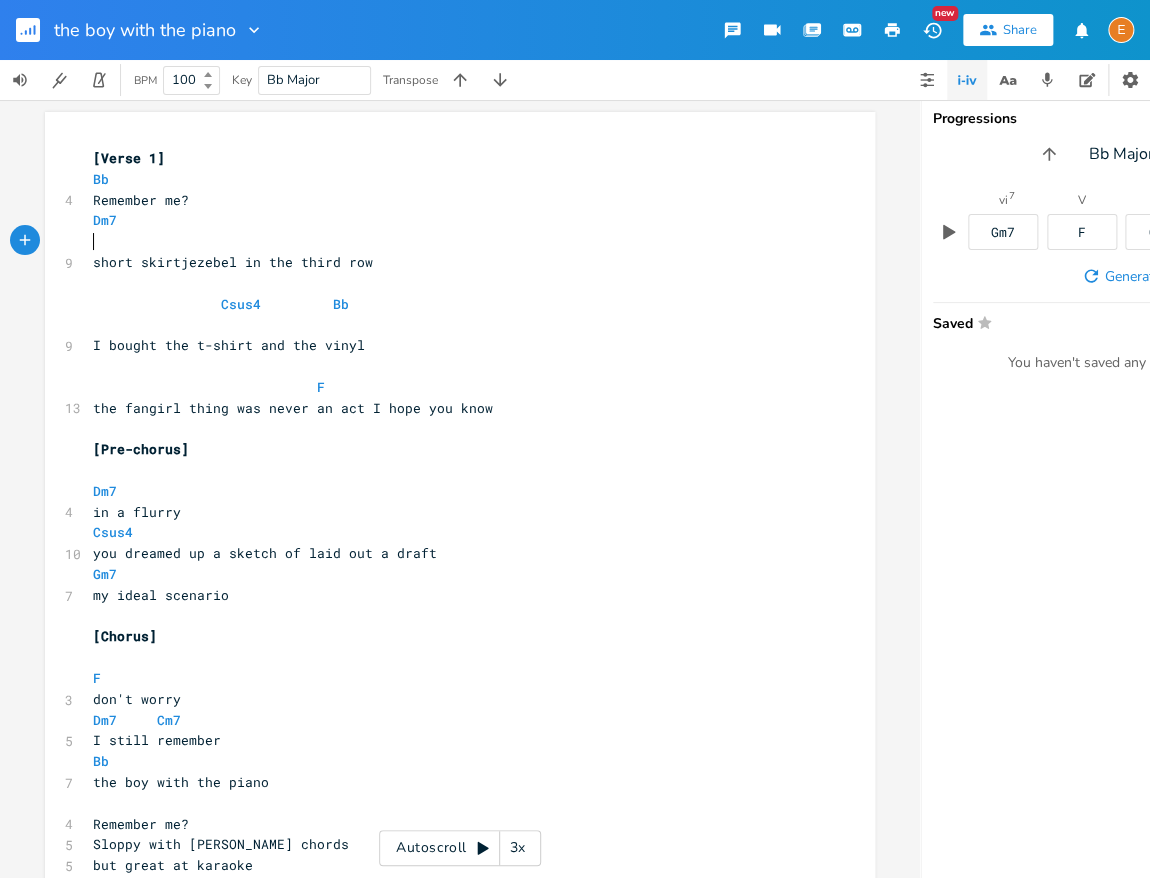 click on "​" at bounding box center [450, 241] 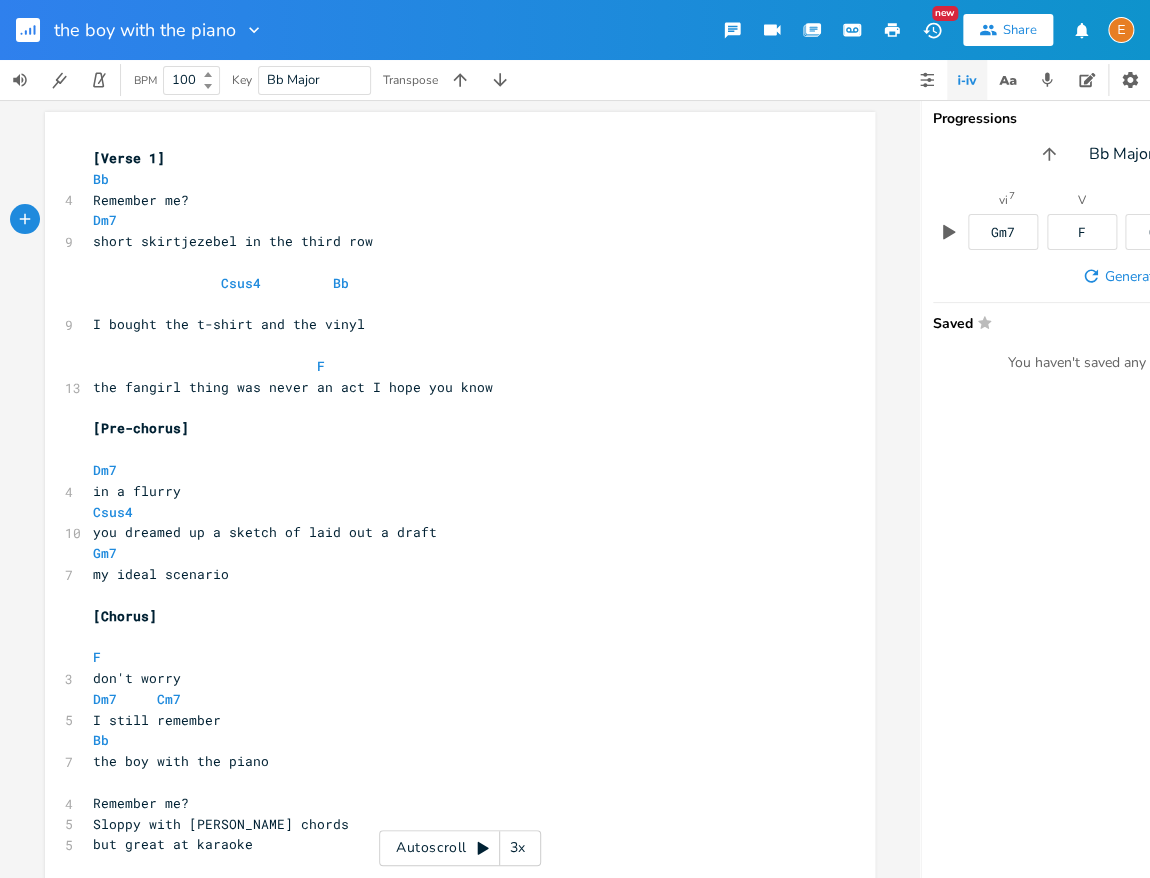 click on "​" at bounding box center [450, 262] 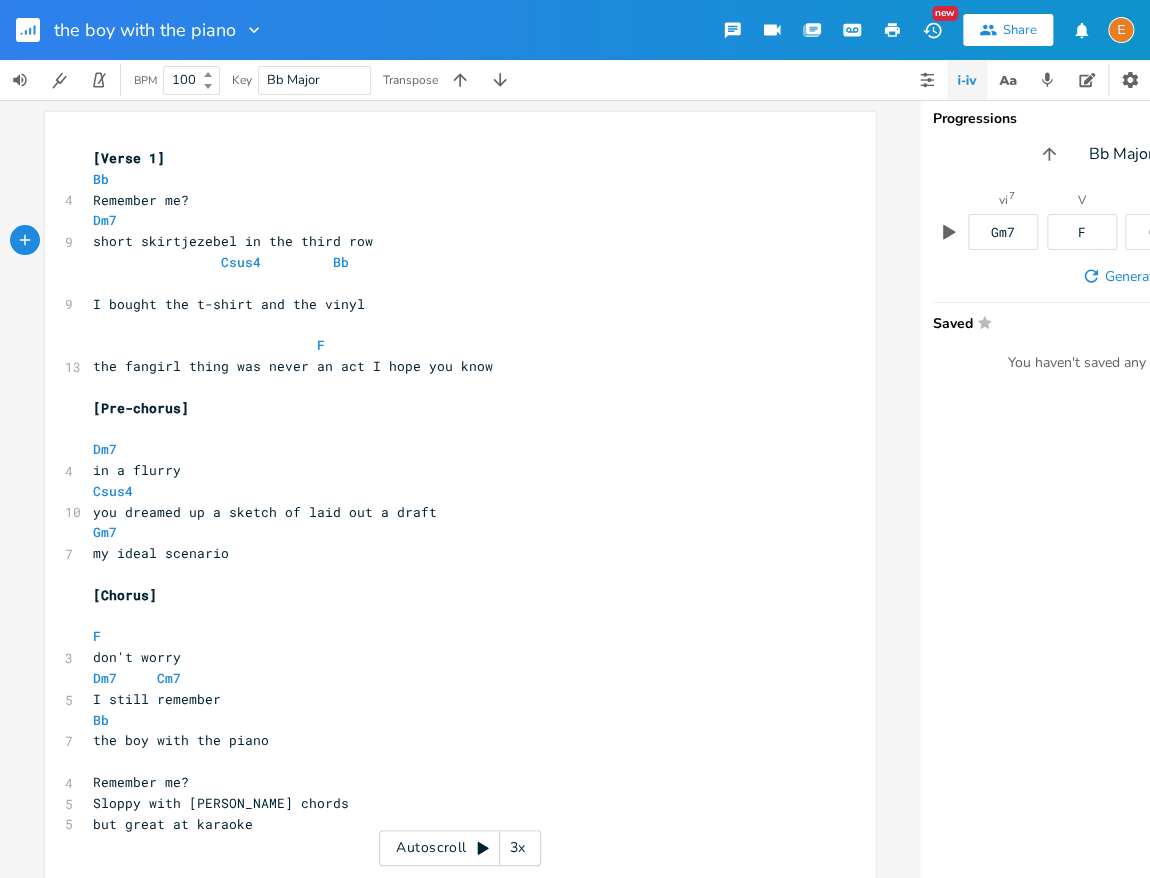 click on "​" at bounding box center [450, 283] 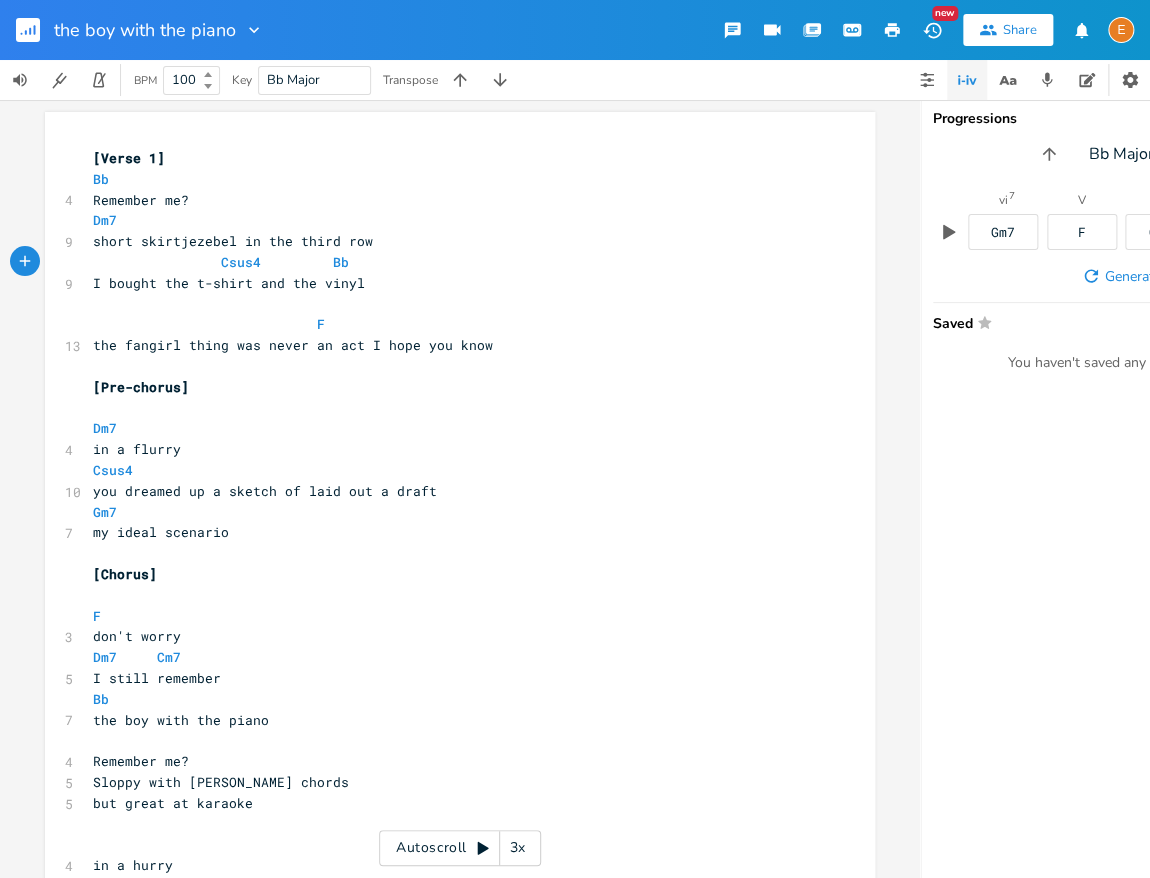 click at bounding box center [450, 304] 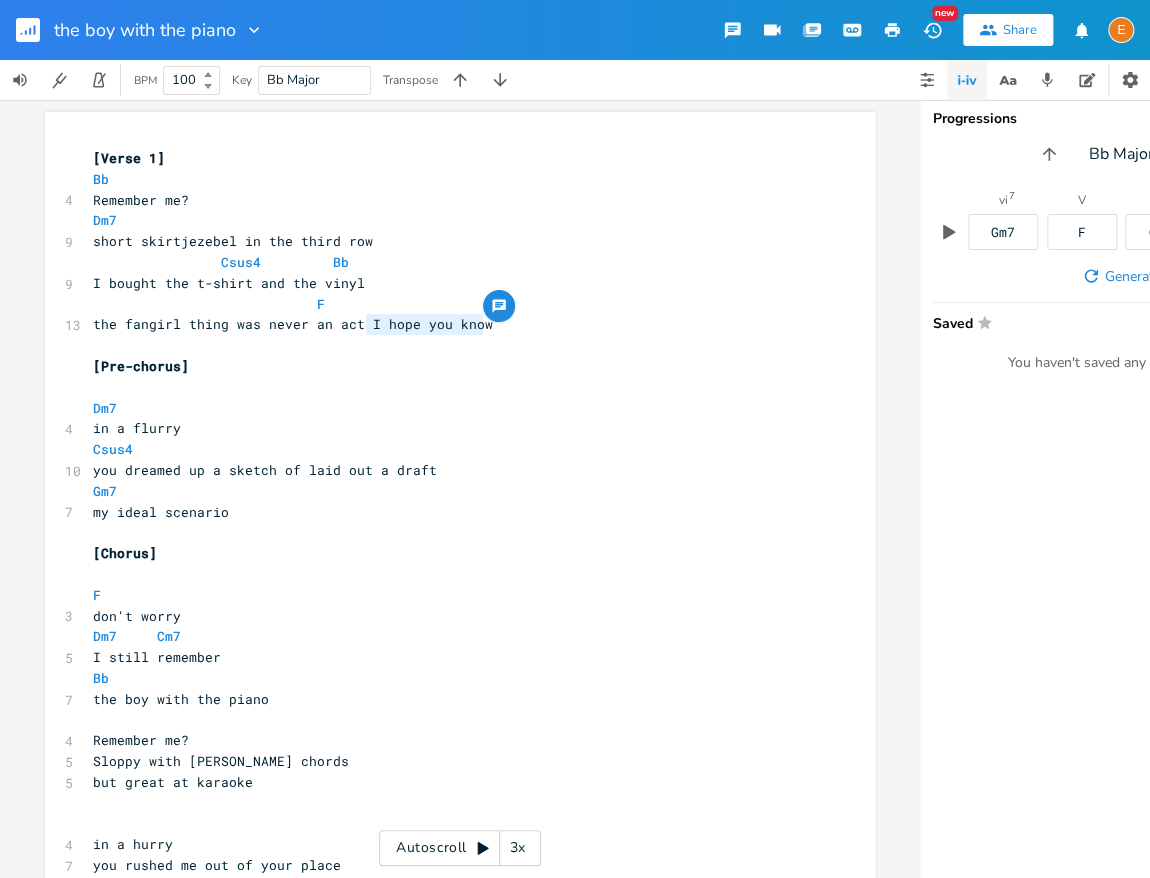 drag, startPoint x: 519, startPoint y: 334, endPoint x: 370, endPoint y: 327, distance: 149.16434 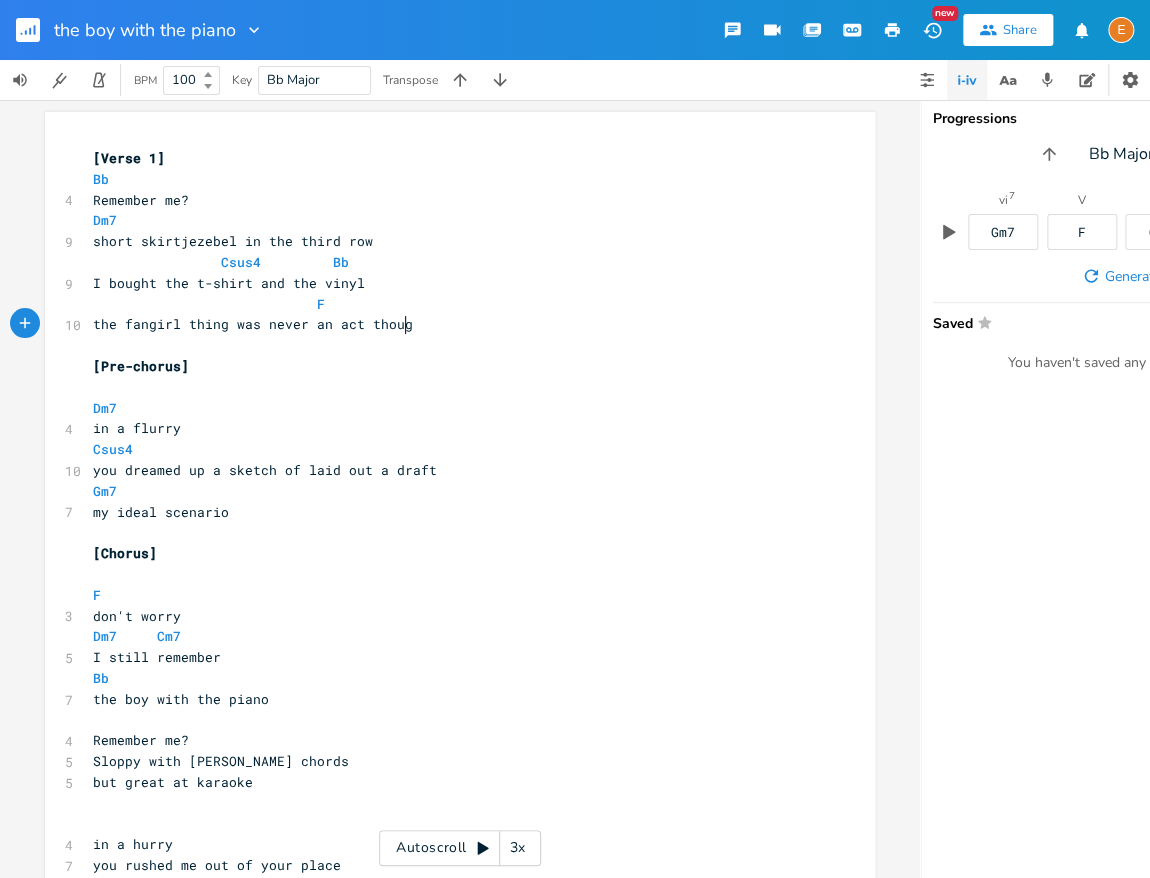 type on "though" 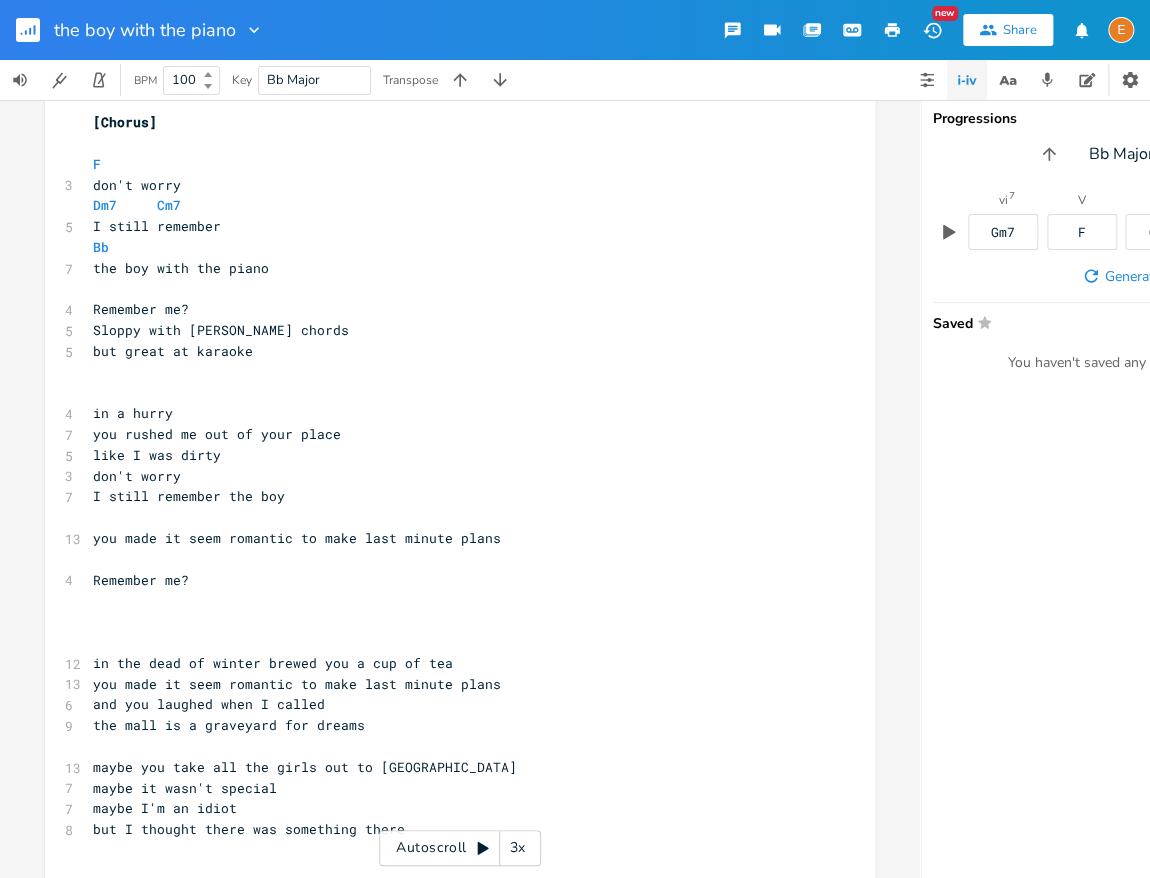 scroll, scrollTop: 454, scrollLeft: 0, axis: vertical 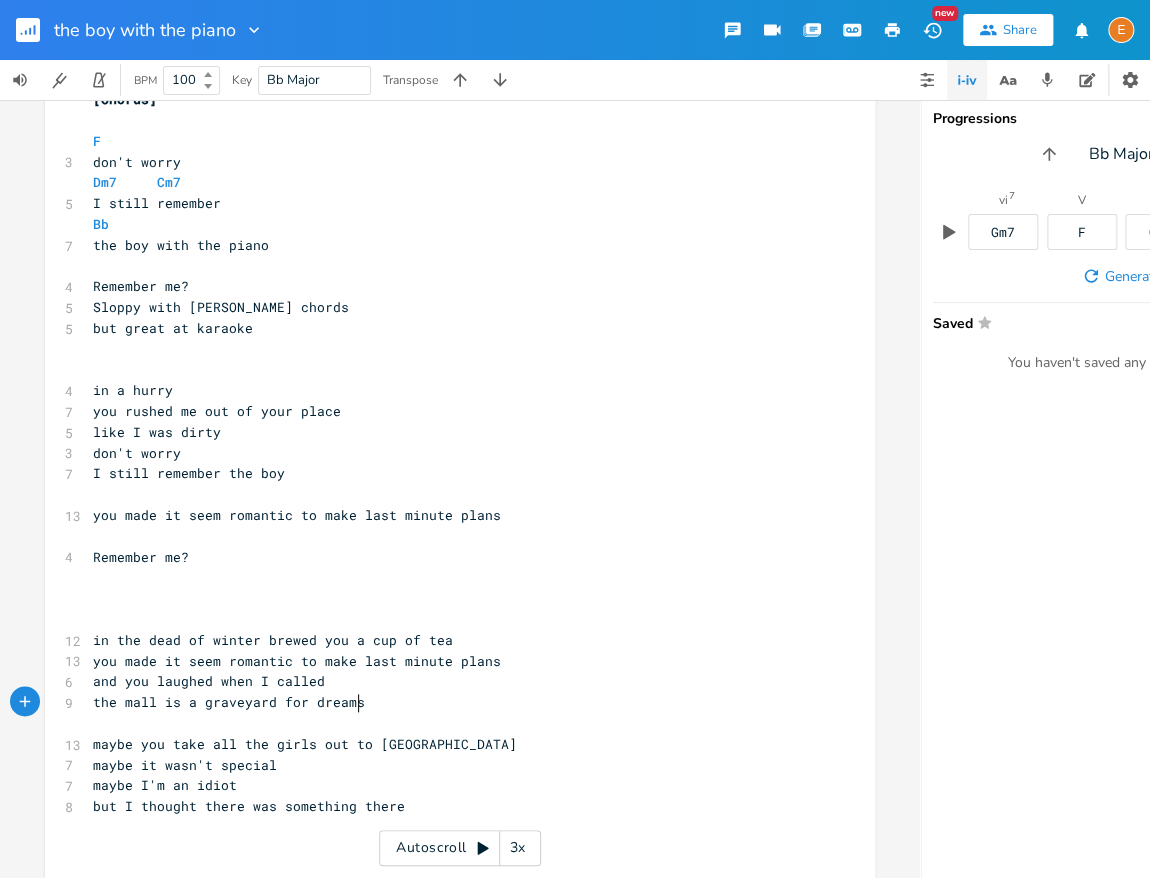 type on "in the dead of winter brewed you a cup of tea
you made it seem romantic to make last minute plans
and you laughed when I called
the mall is a graveyard for dreams" 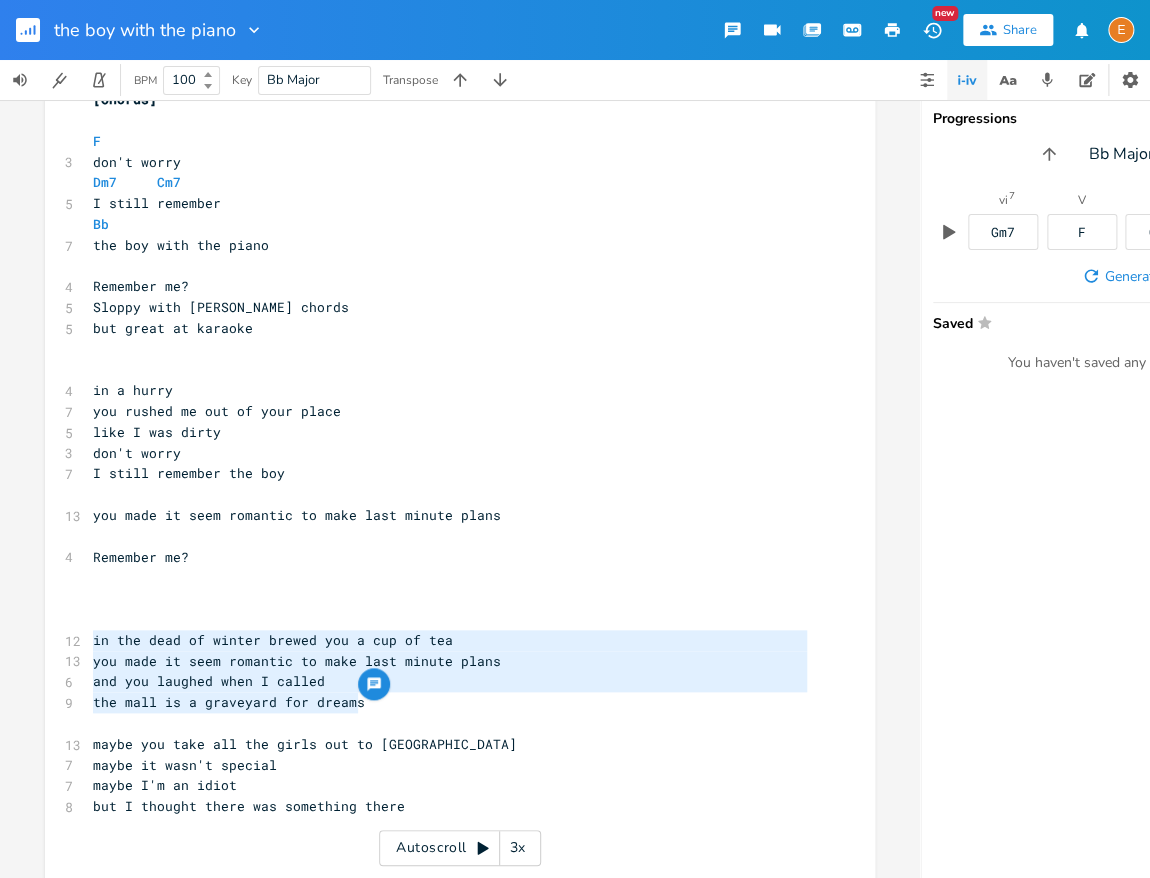 drag, startPoint x: 383, startPoint y: 709, endPoint x: 76, endPoint y: 633, distance: 316.2673 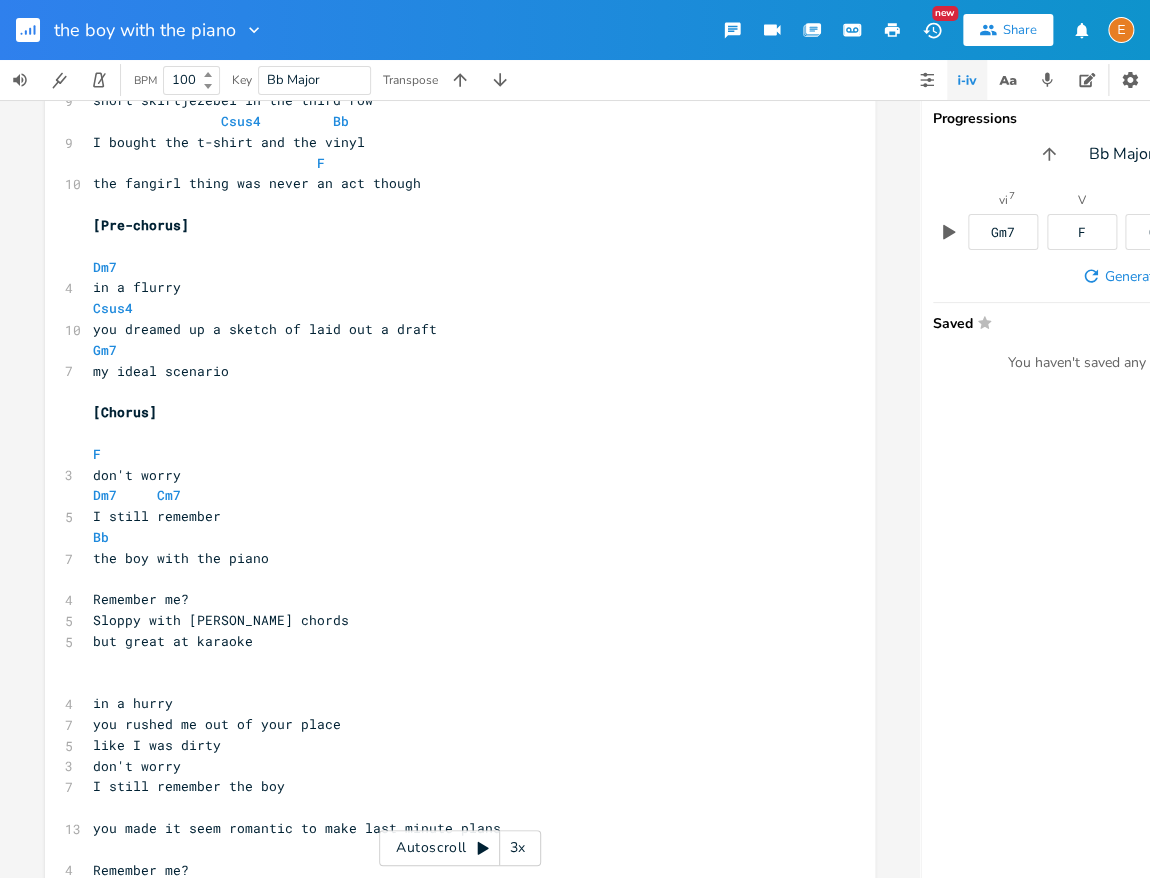 scroll, scrollTop: 132, scrollLeft: 0, axis: vertical 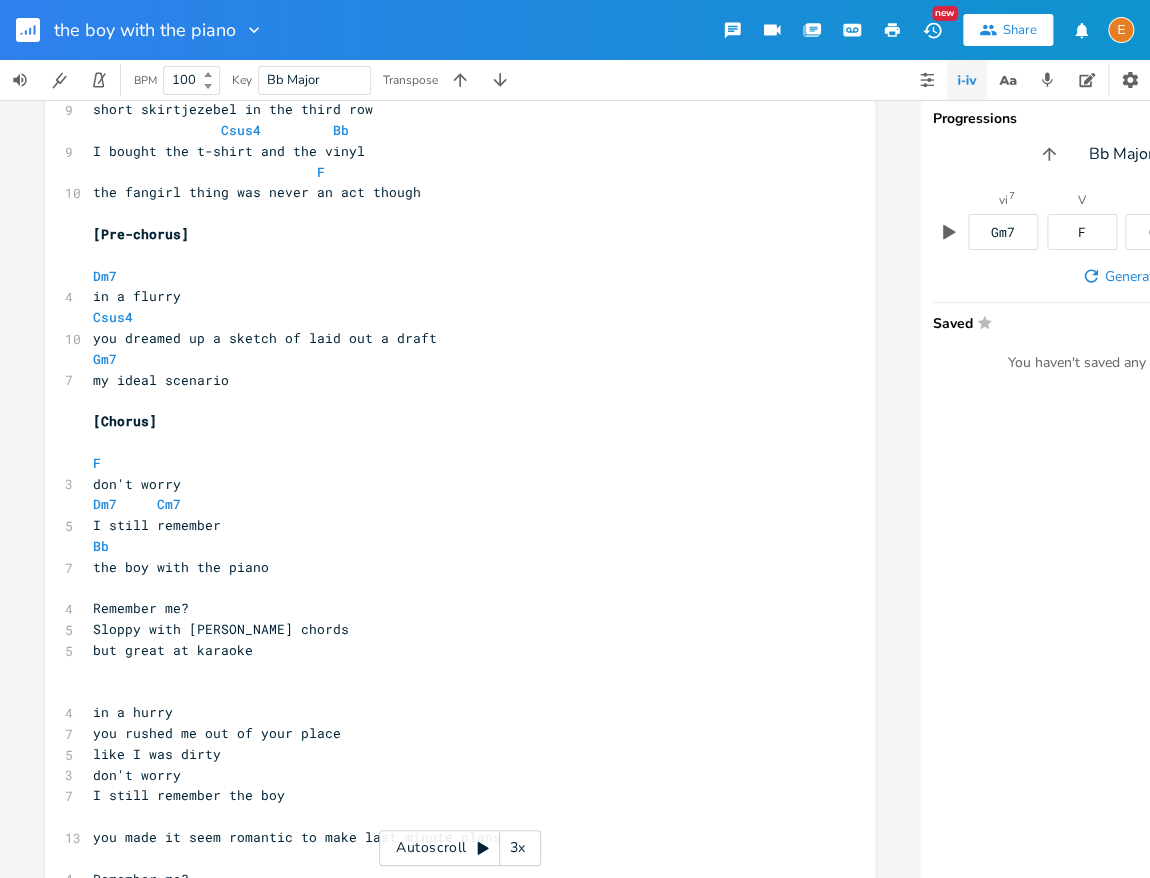 click on "but great at karaoke" at bounding box center (450, 650) 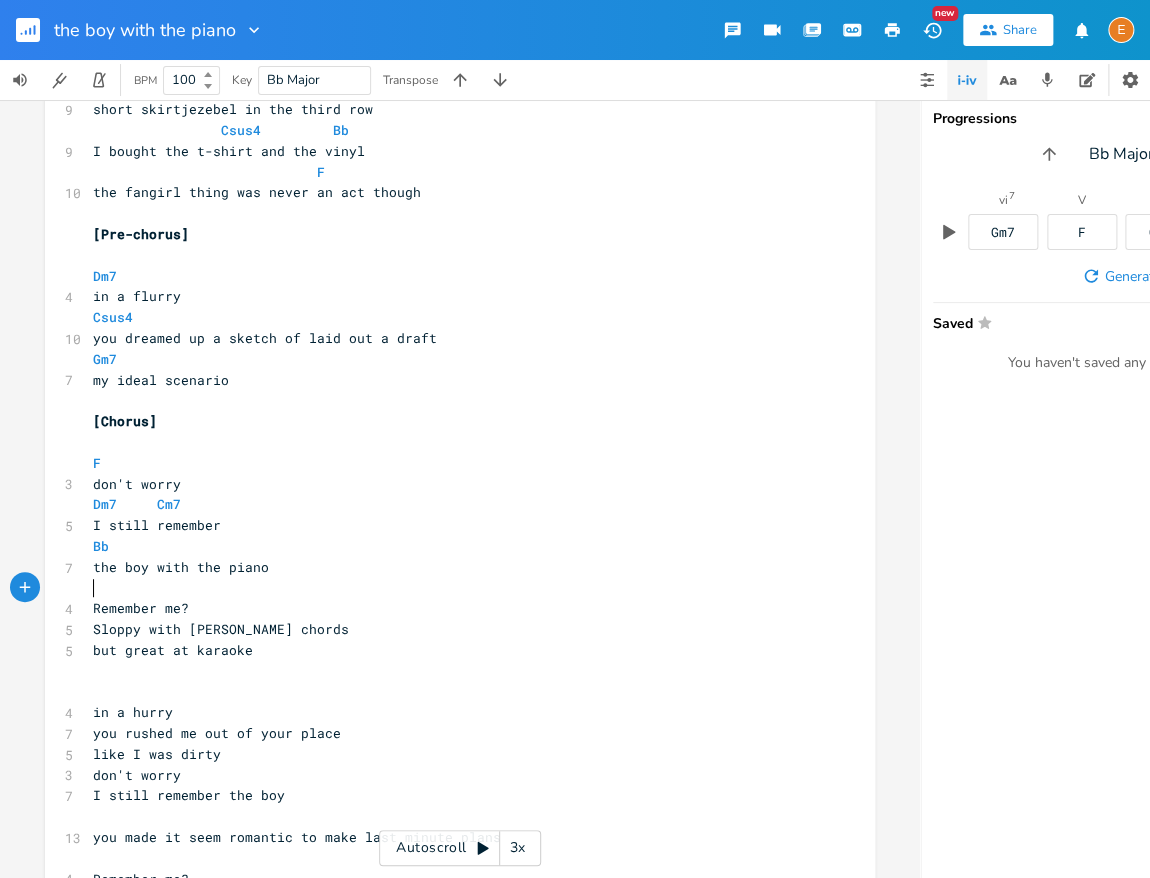 click on "​" at bounding box center (450, 588) 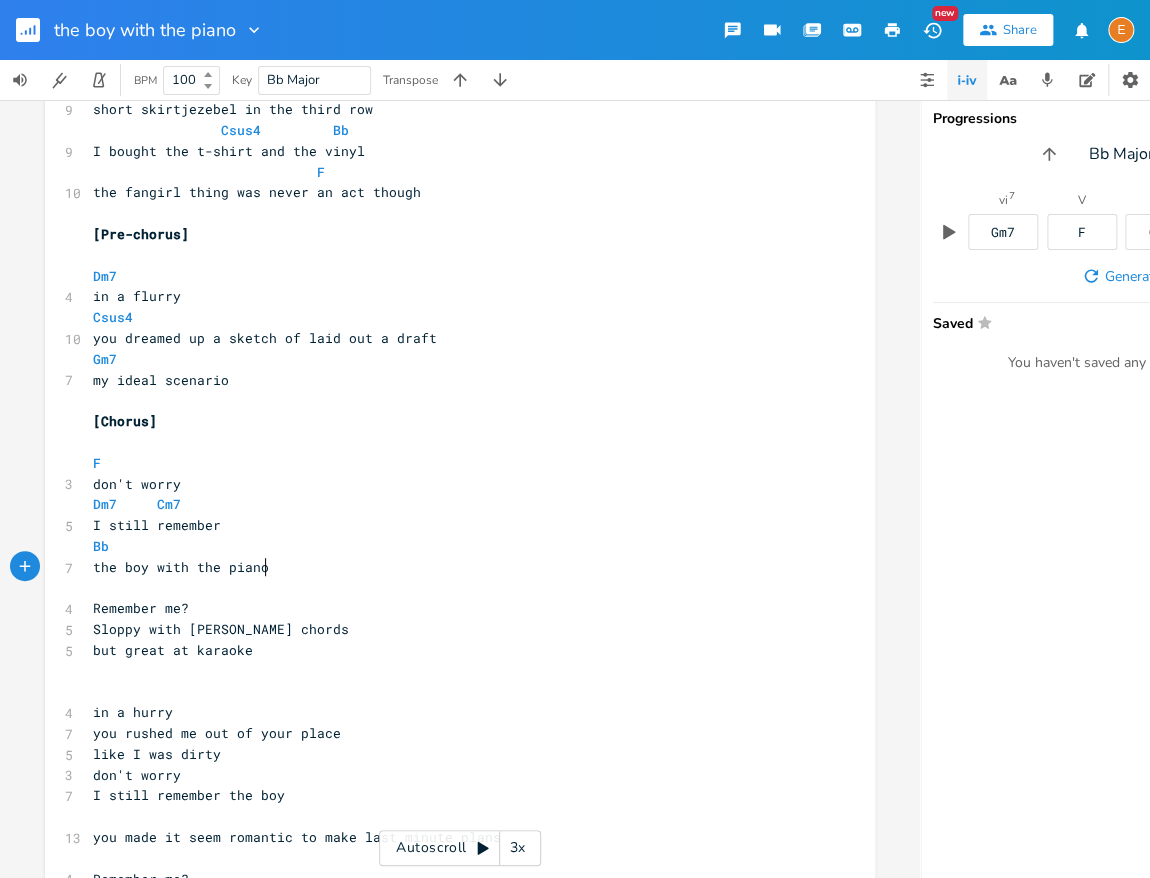 click on "the boy with the piano" at bounding box center [450, 567] 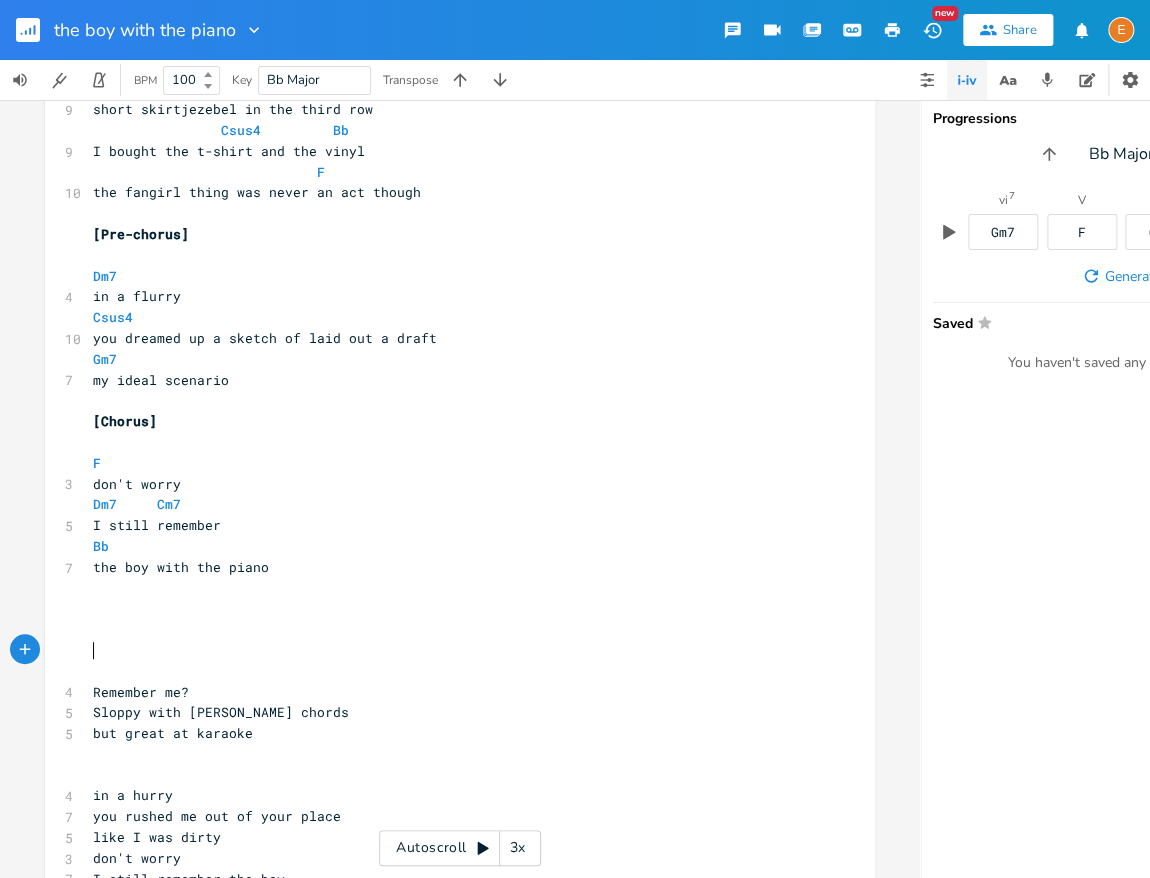 click on "​" at bounding box center (450, 608) 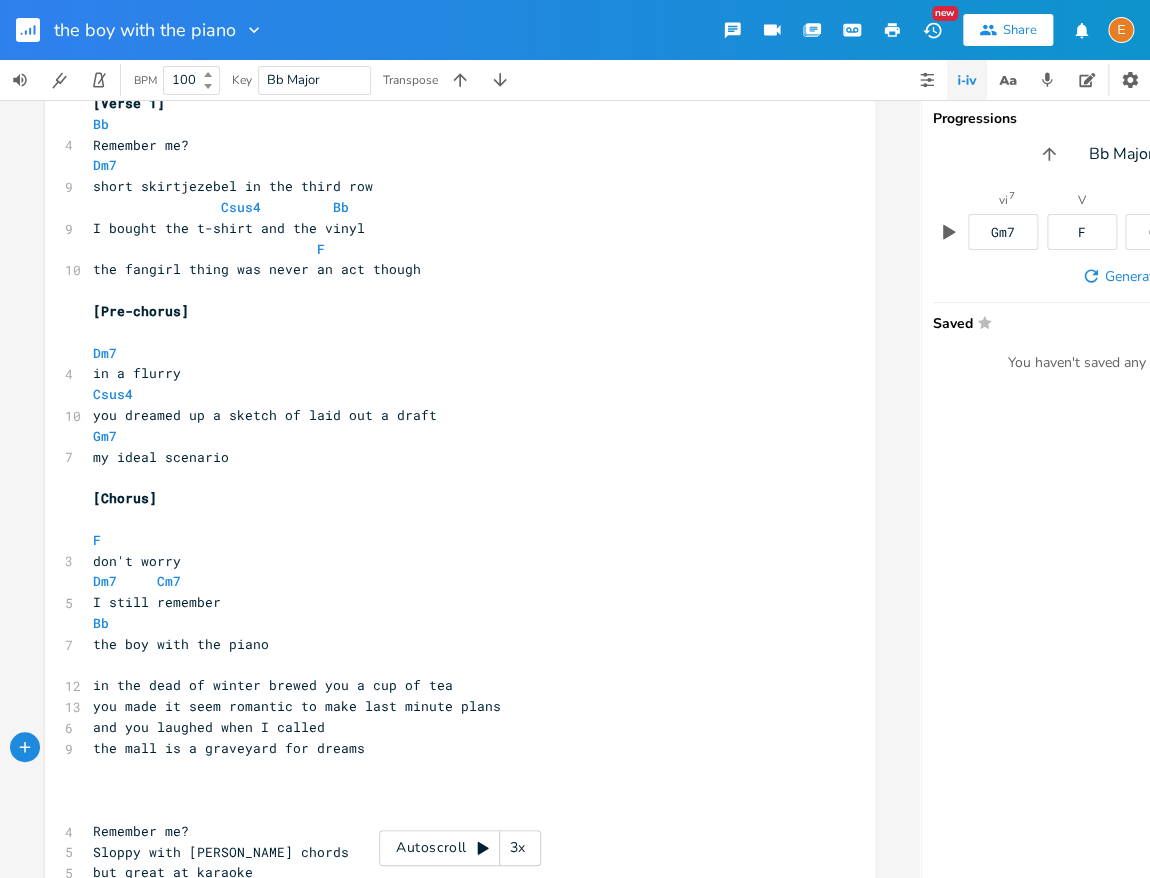 scroll, scrollTop: 0, scrollLeft: 0, axis: both 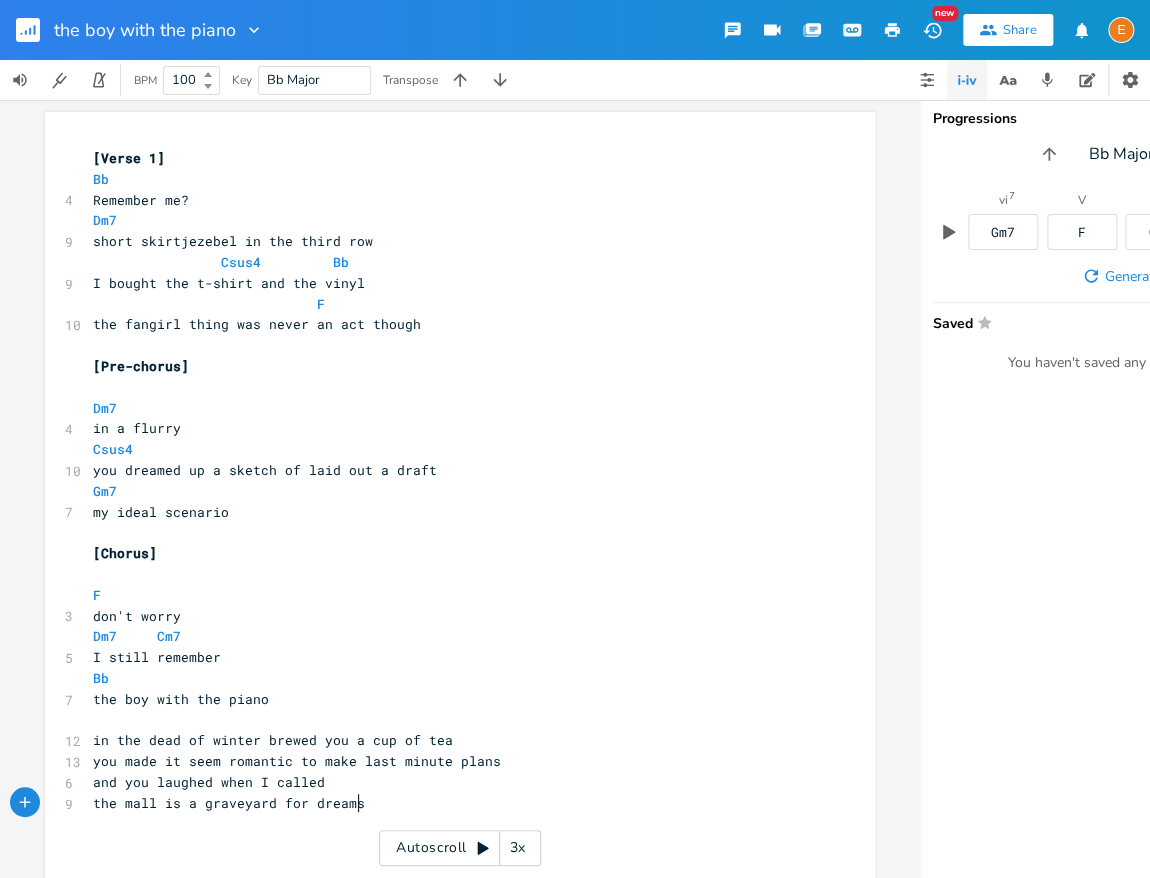 click on "the boy with the piano" at bounding box center (450, 699) 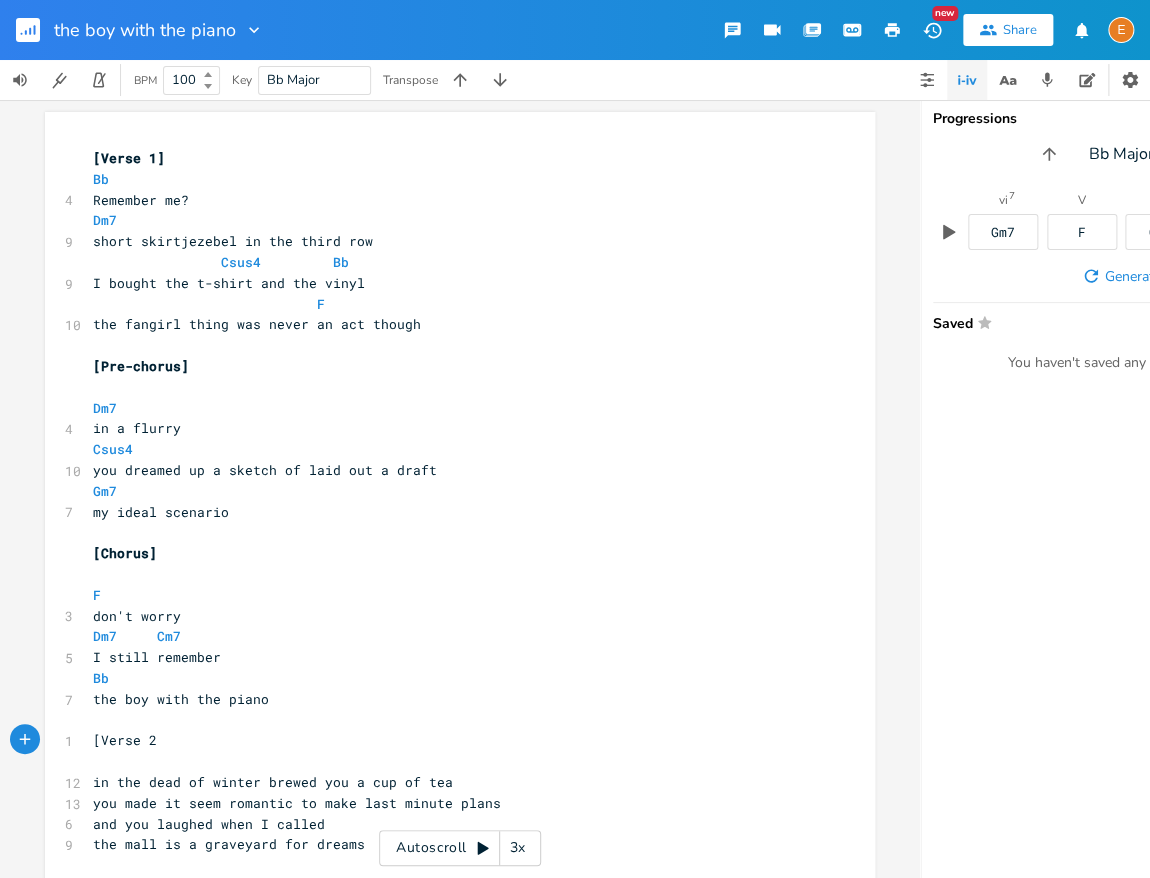 type on "[Verse 2]" 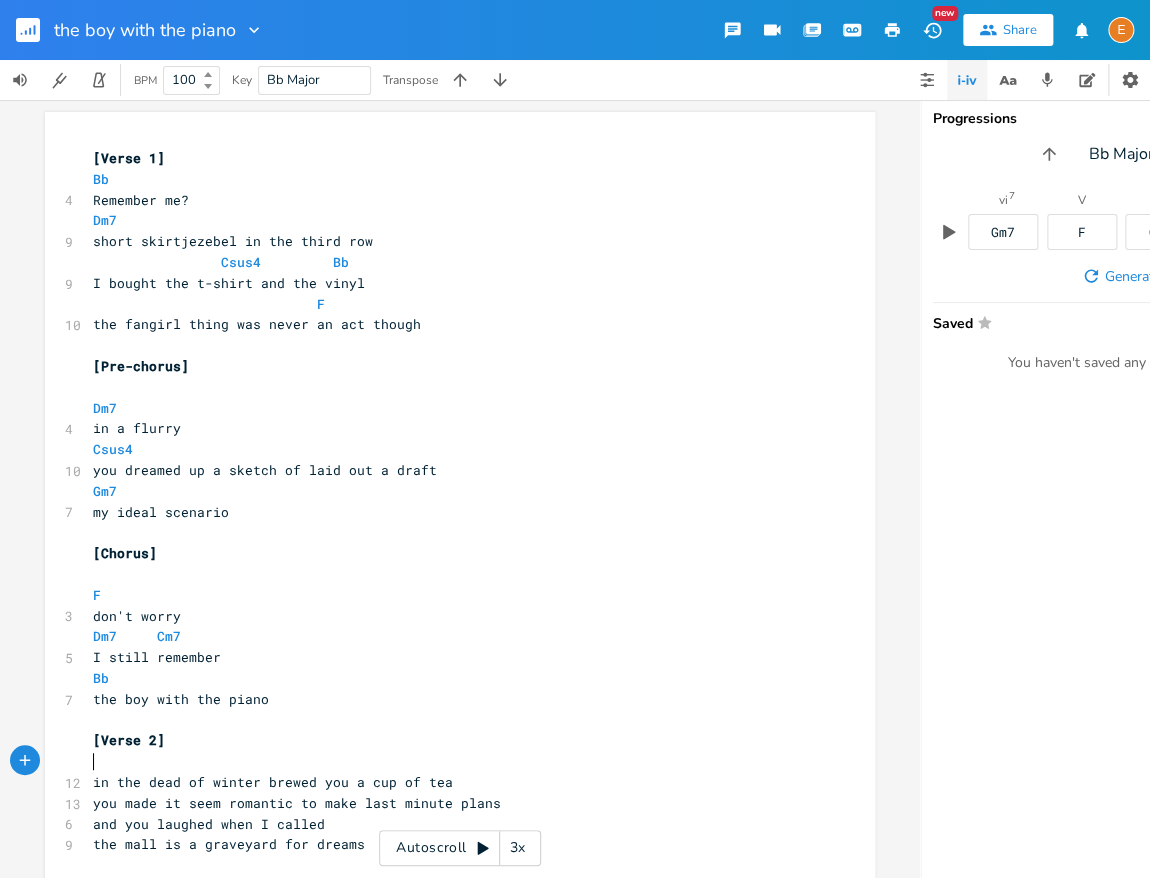 click on "​" at bounding box center [450, 761] 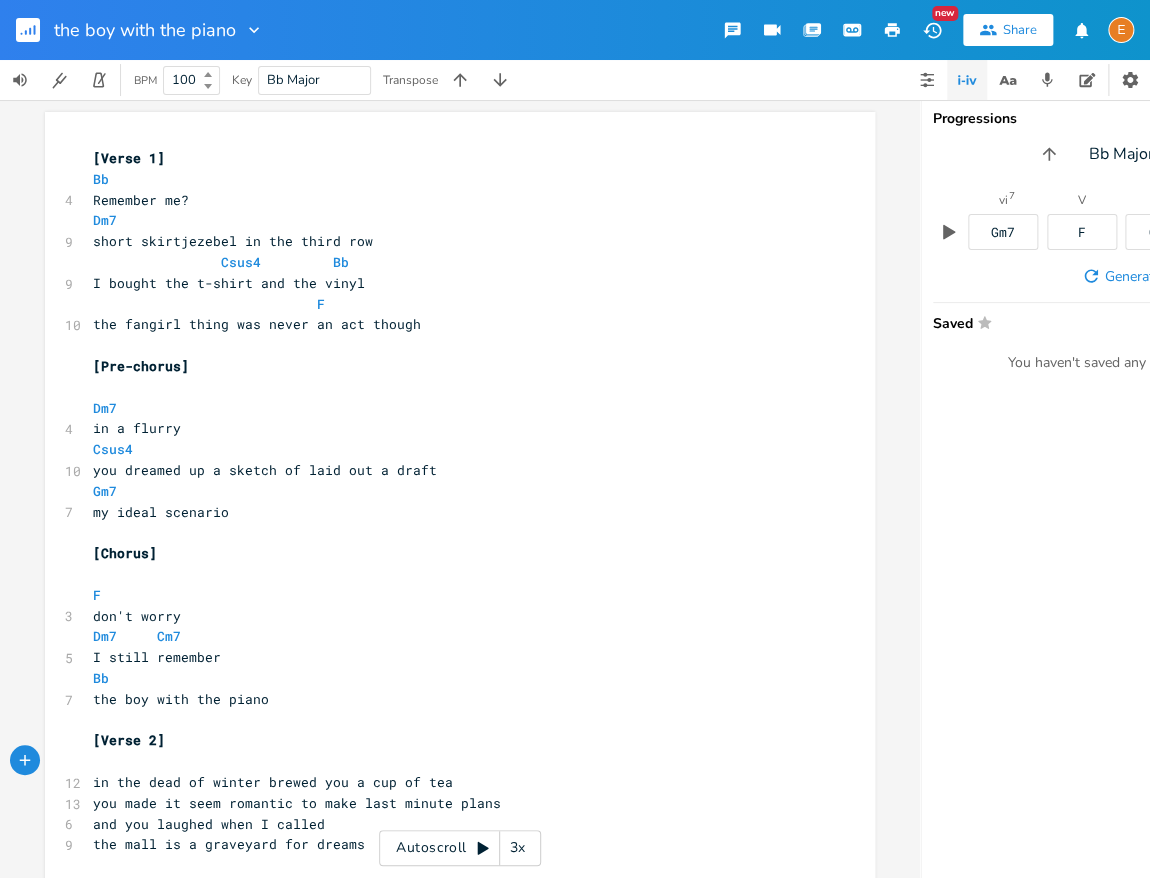 type on "Bb" 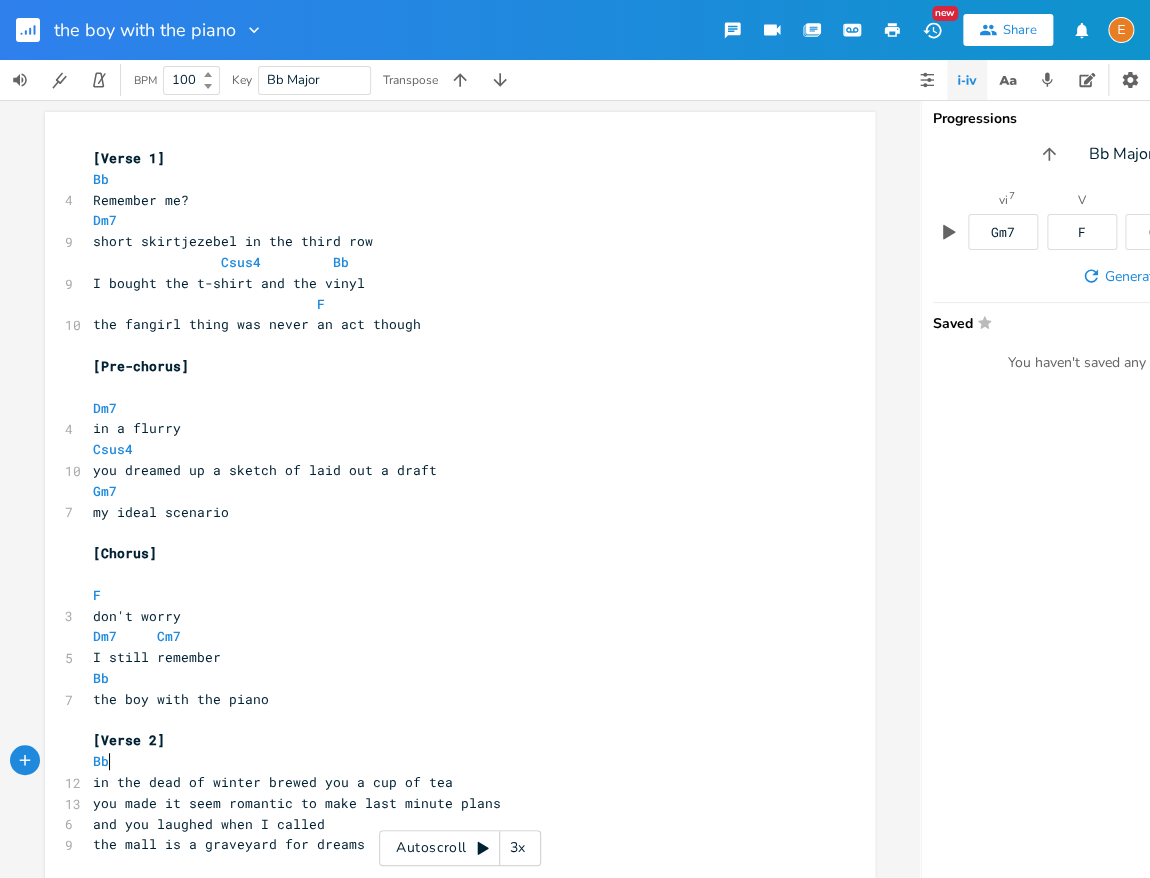 scroll, scrollTop: 5, scrollLeft: 19, axis: both 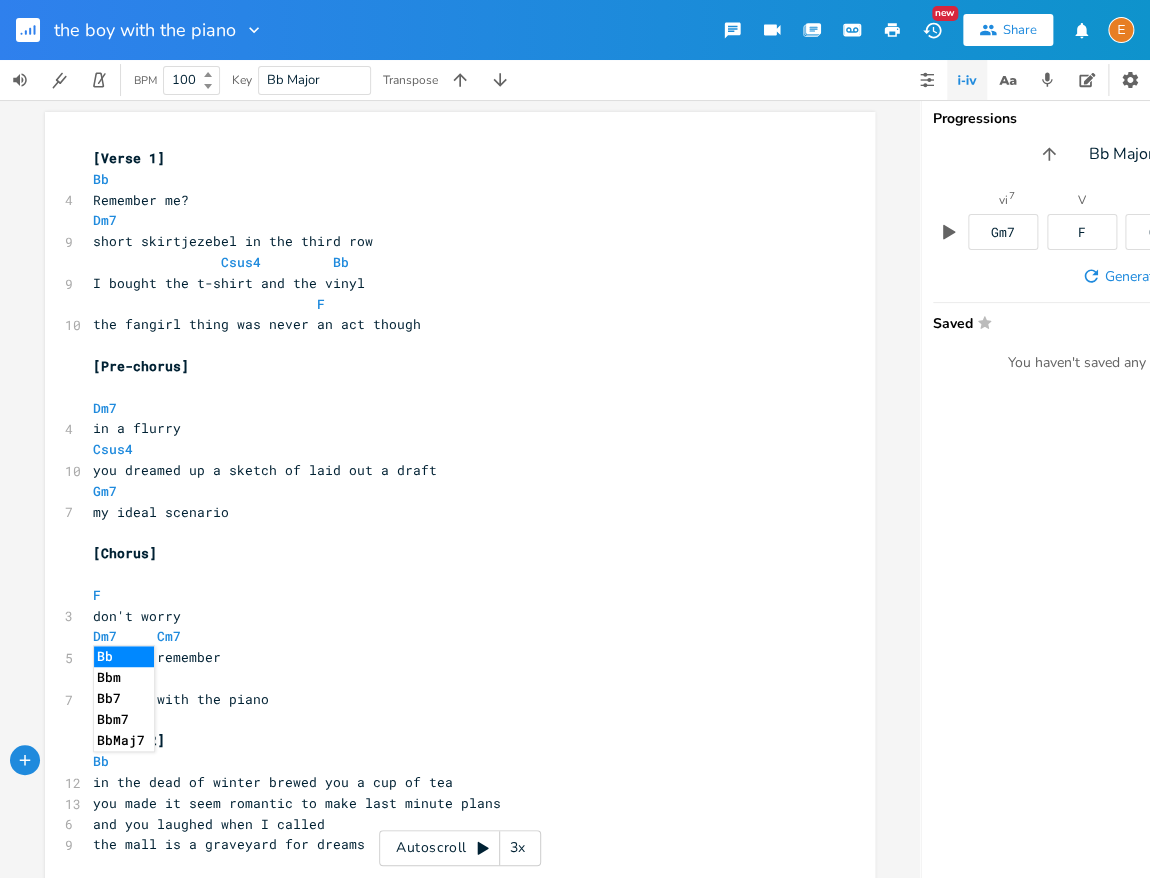 drag, startPoint x: 184, startPoint y: 786, endPoint x: 111, endPoint y: 785, distance: 73.00685 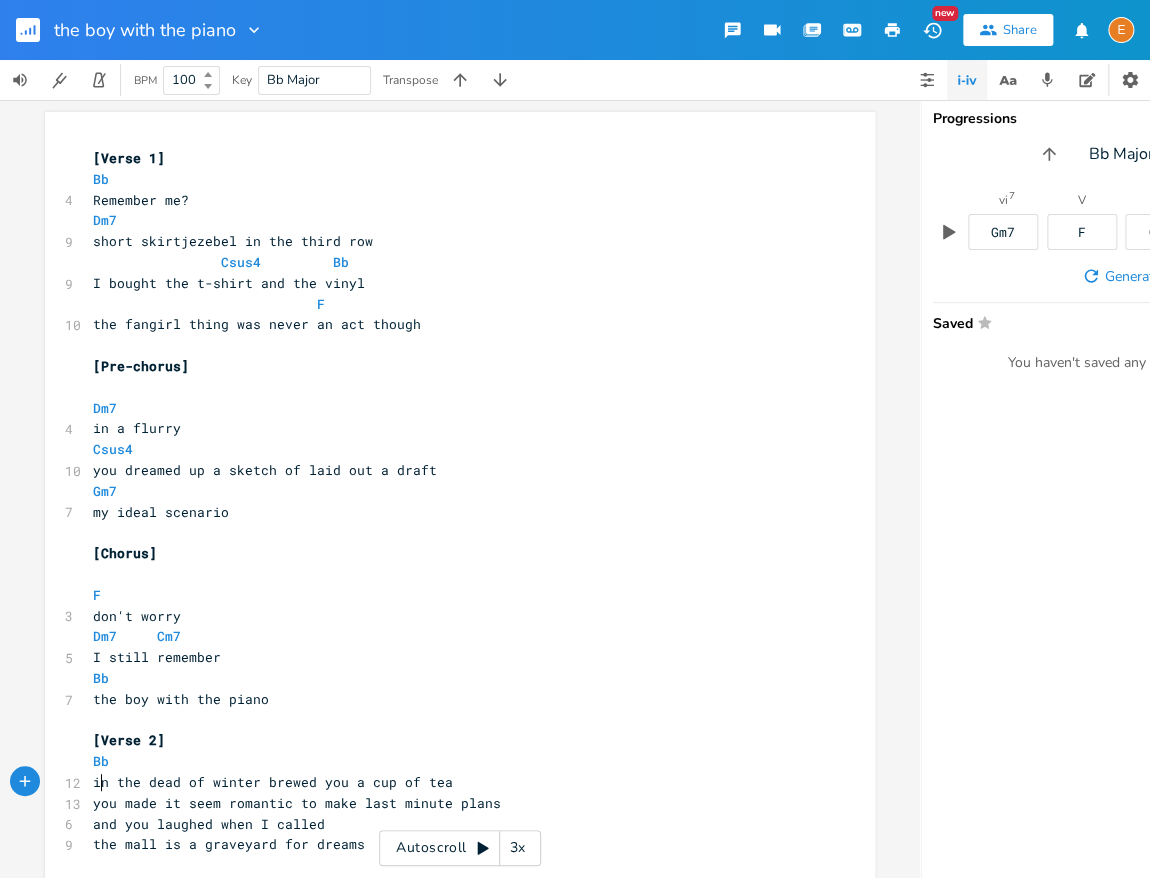 click on "in the dead of winter brewed you a cup of tea" at bounding box center [273, 782] 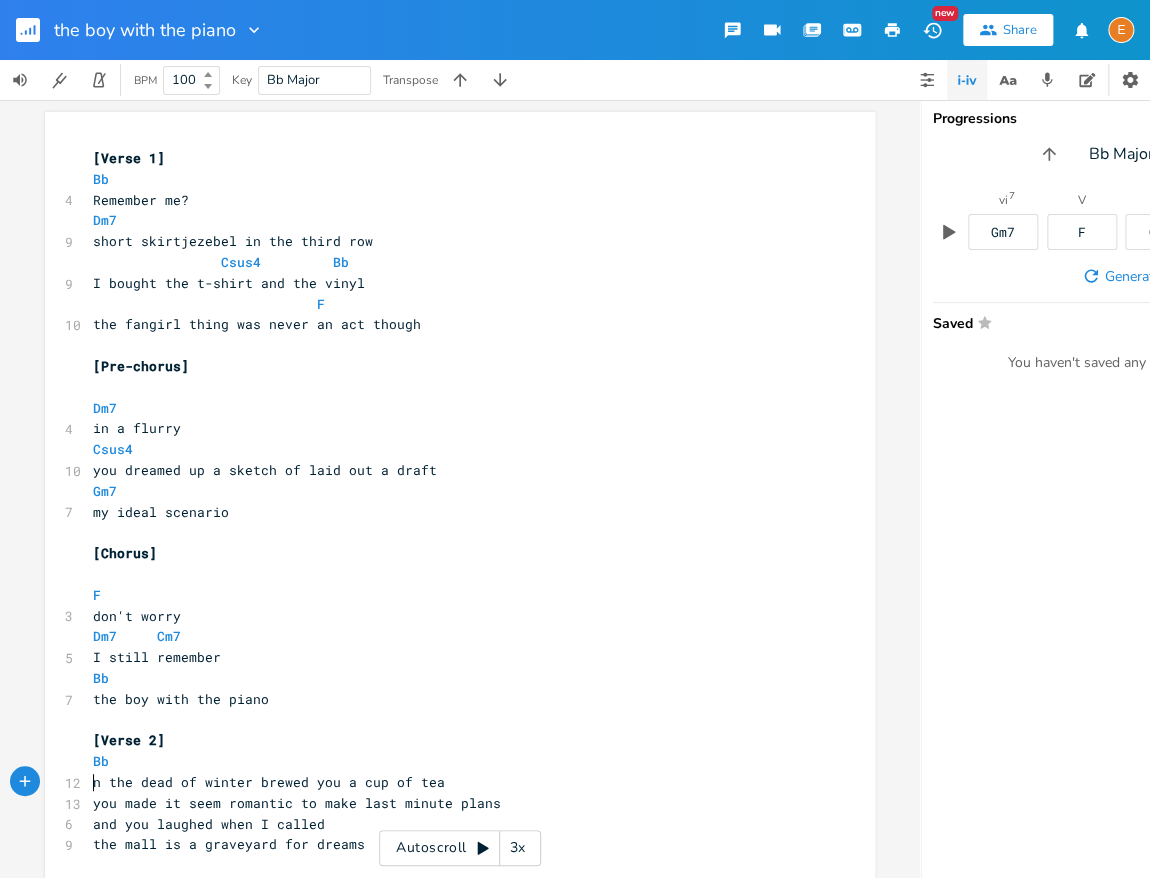 type on "I" 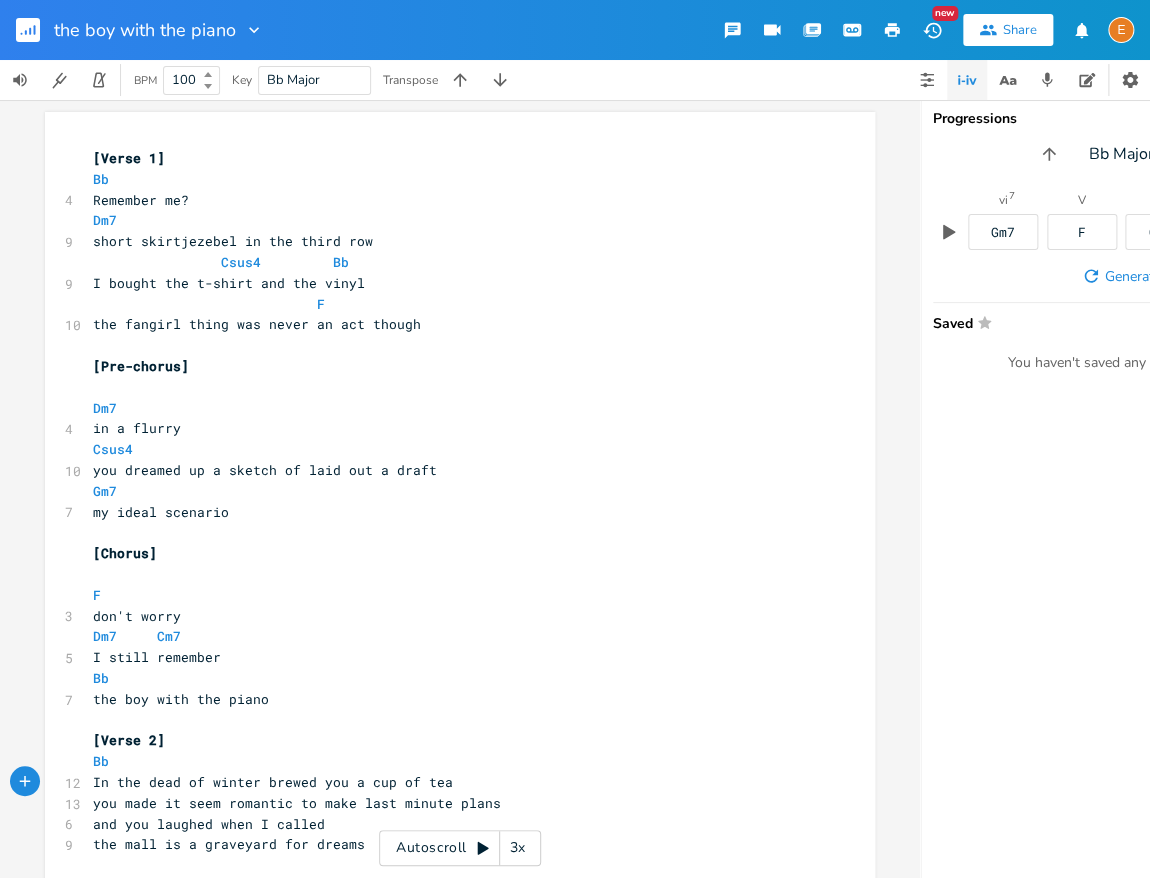 click on "In the dead of winter brewed you a cup of tea" at bounding box center [450, 782] 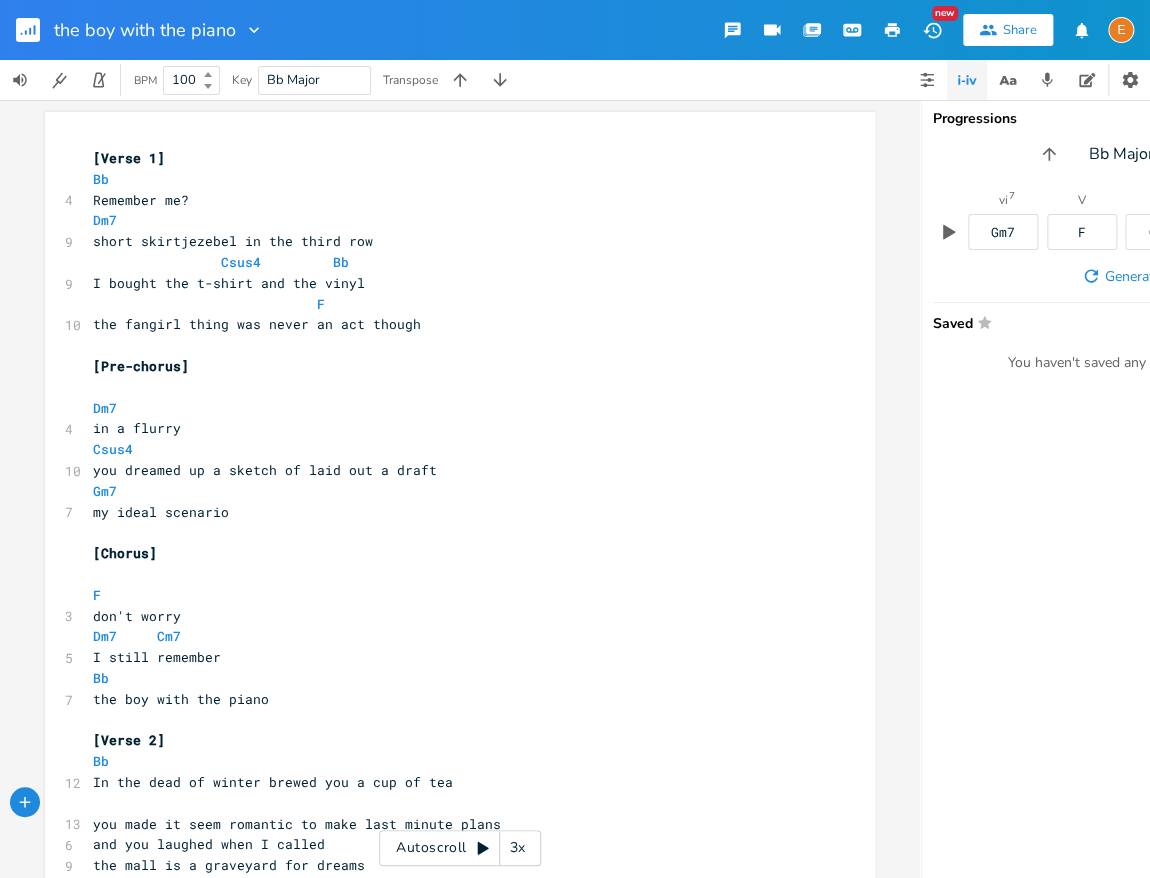 scroll, scrollTop: 5, scrollLeft: 10, axis: both 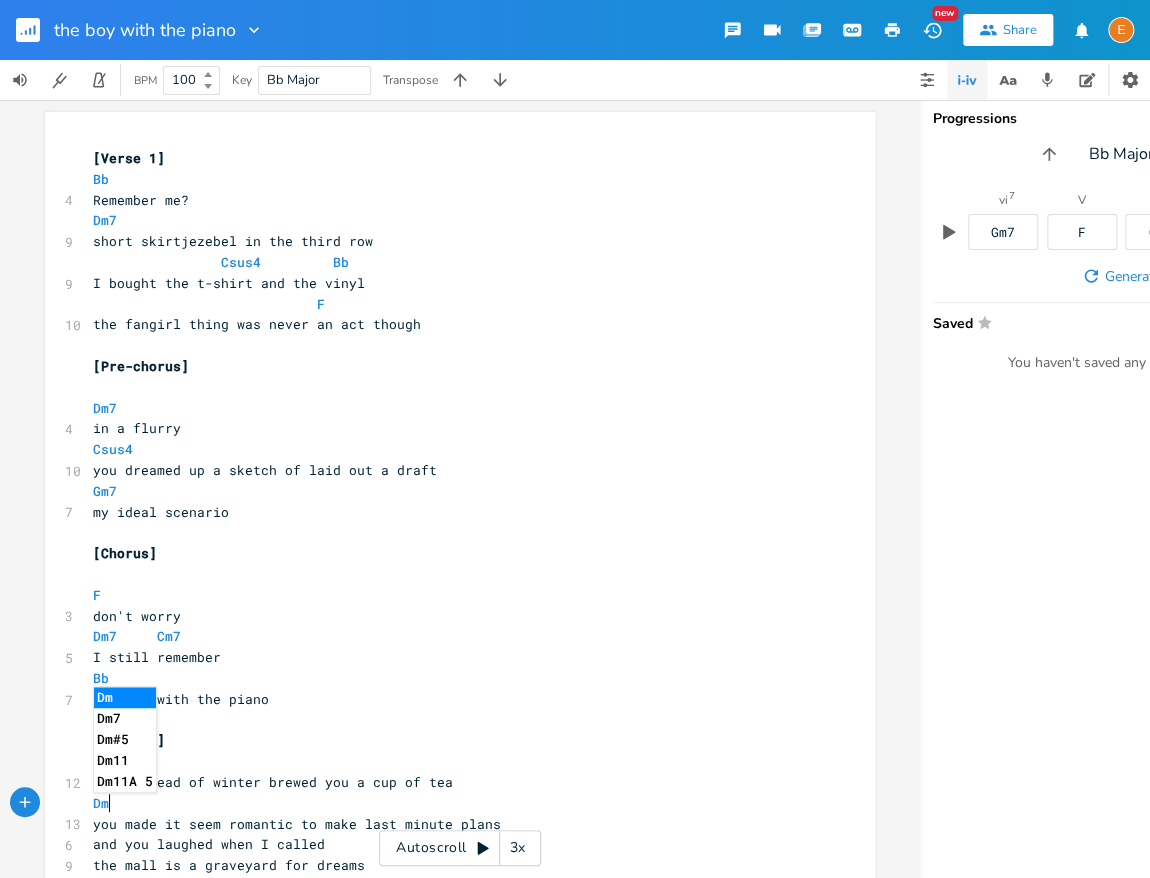 type on "Dm7" 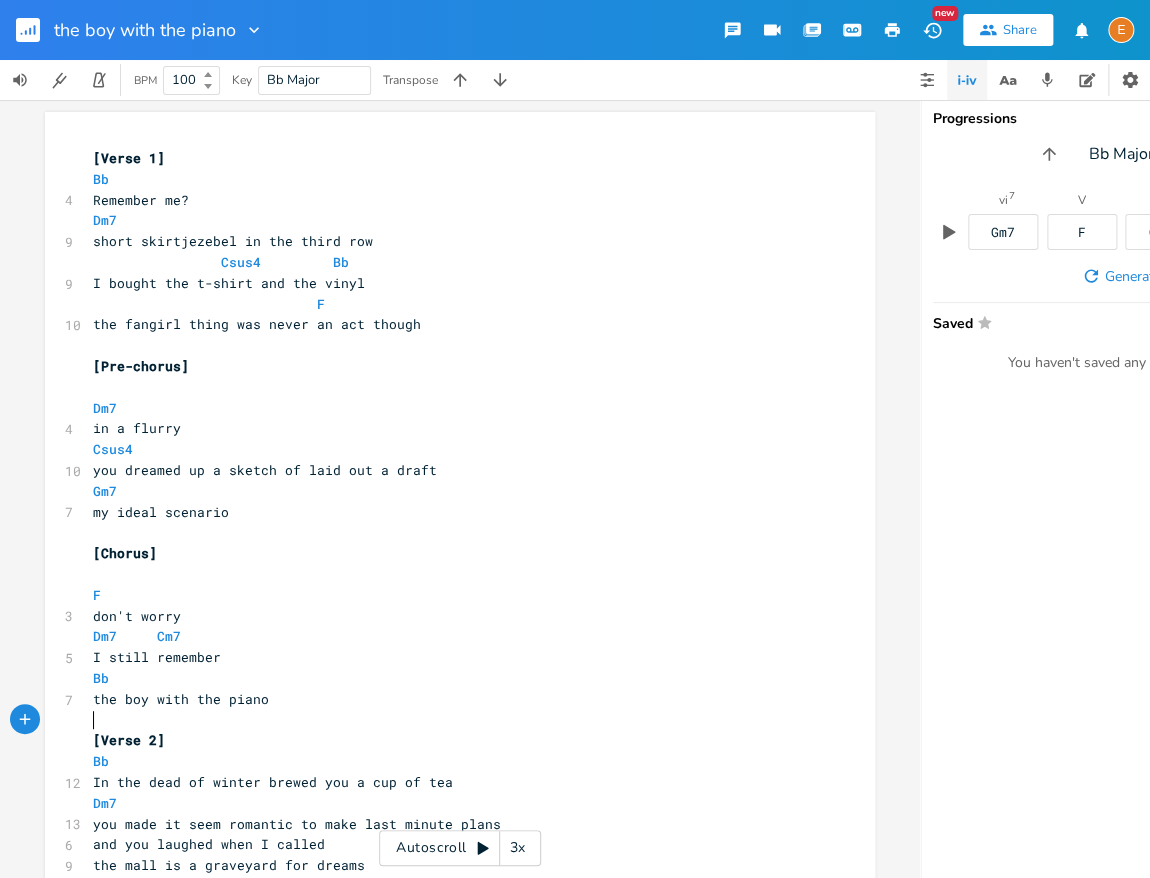 click on "​" at bounding box center (450, 720) 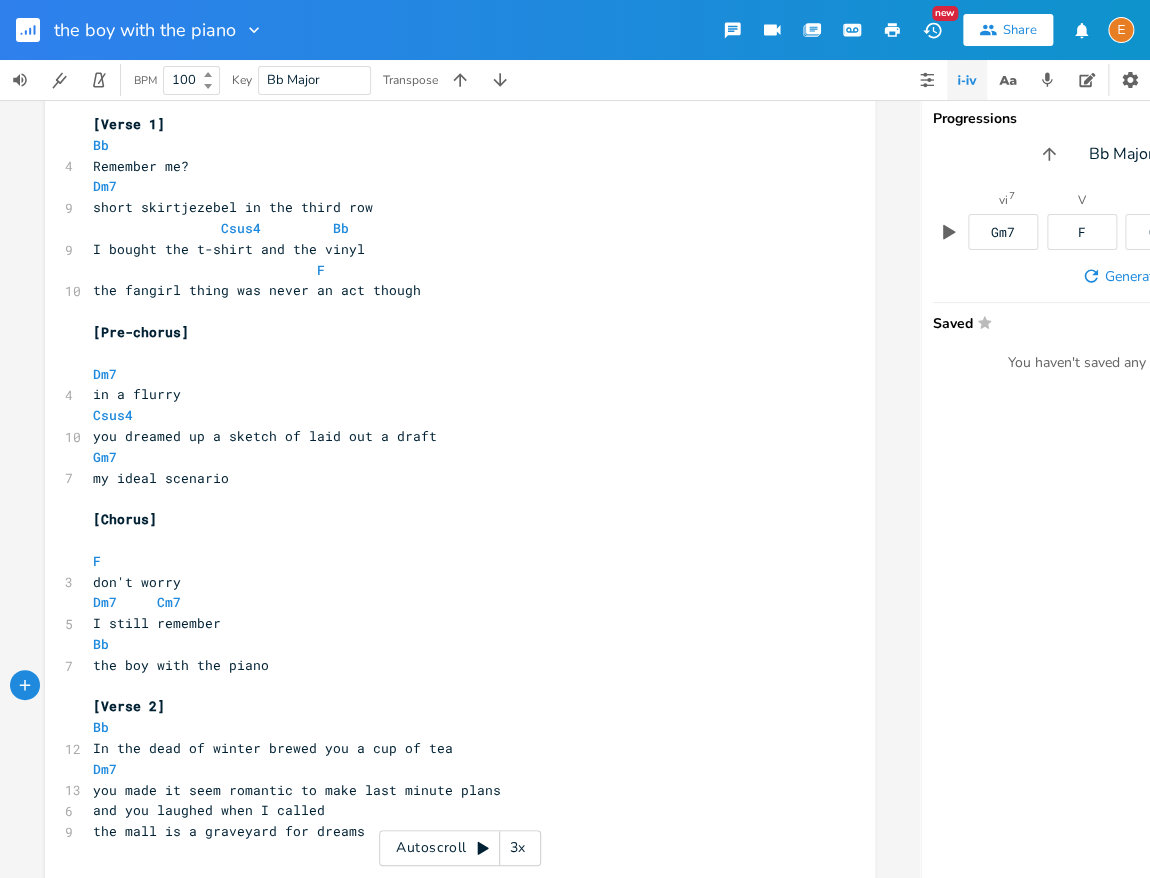 scroll, scrollTop: 35, scrollLeft: 0, axis: vertical 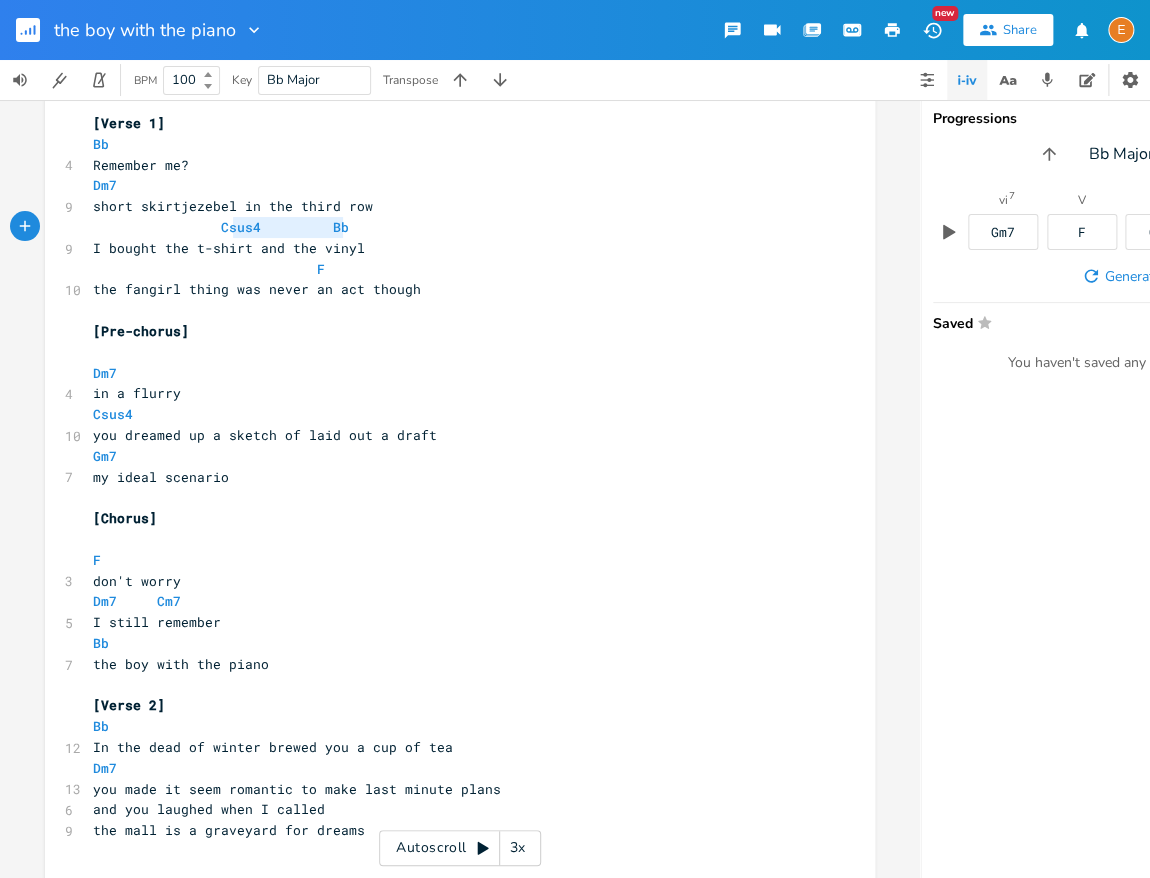 type on "Csus4         Bb" 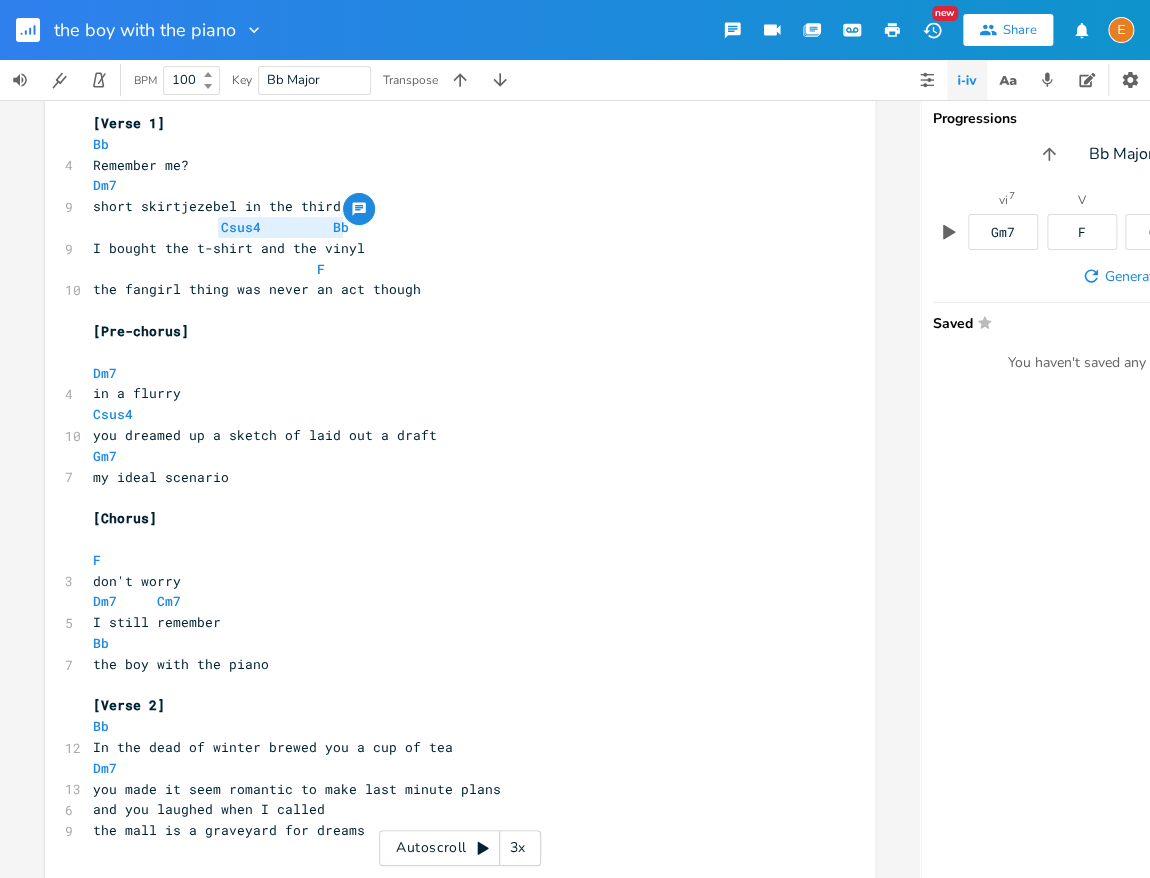 drag, startPoint x: 412, startPoint y: 228, endPoint x: 211, endPoint y: 227, distance: 201.00249 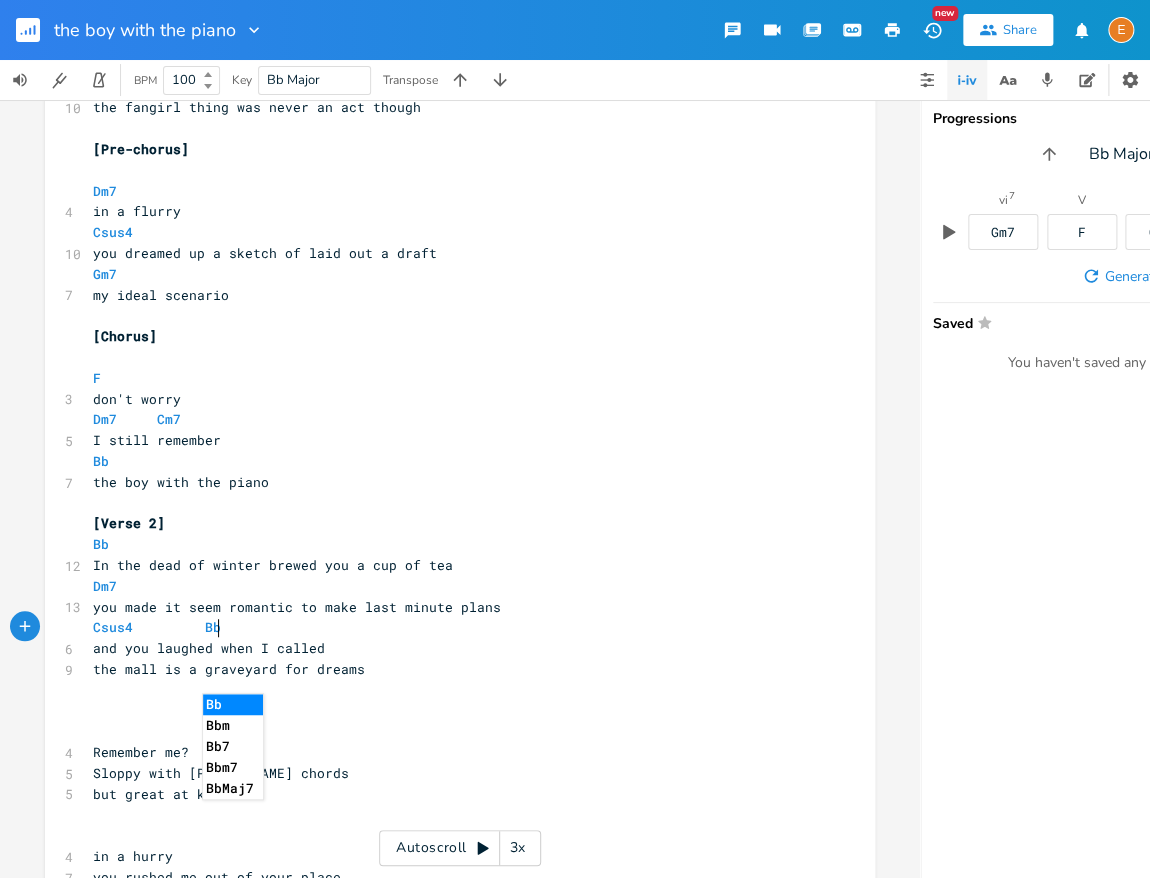 scroll, scrollTop: 224, scrollLeft: 0, axis: vertical 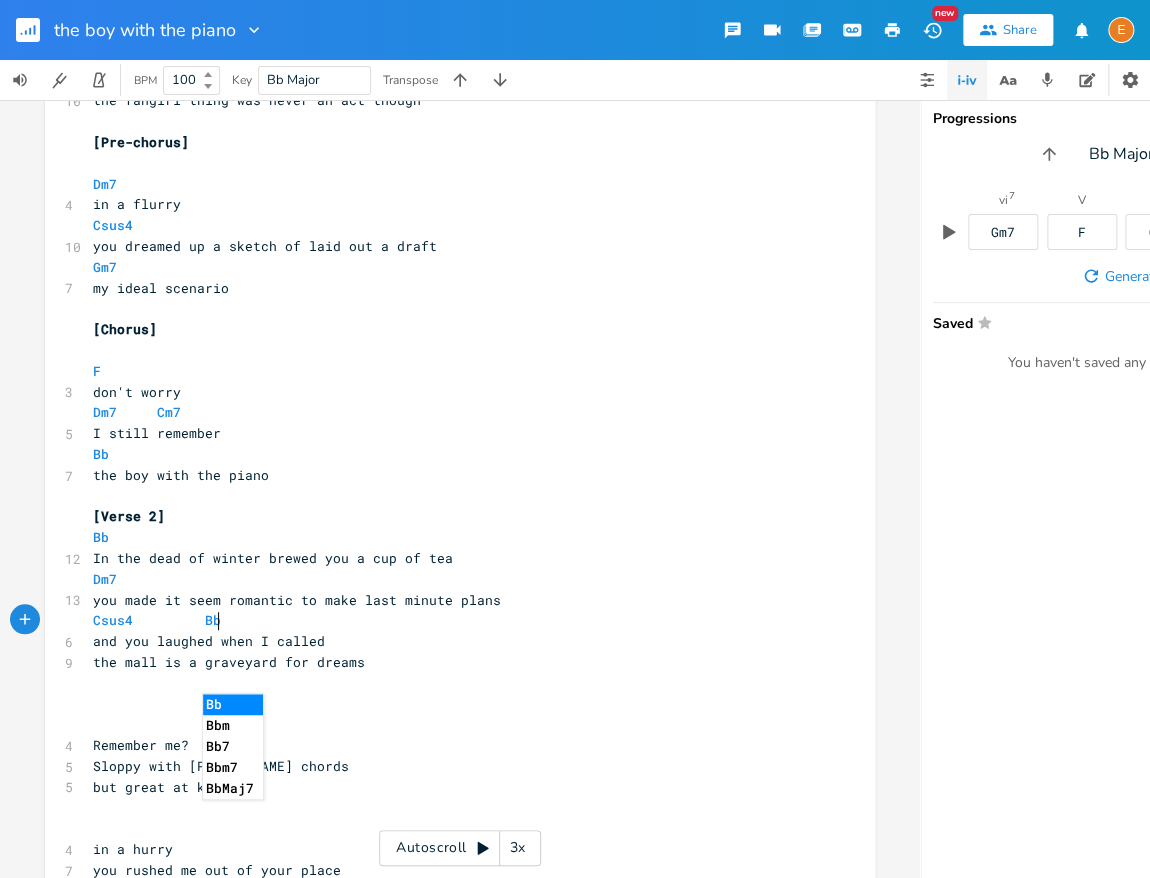 click on "and you laughed when I called" at bounding box center (450, 641) 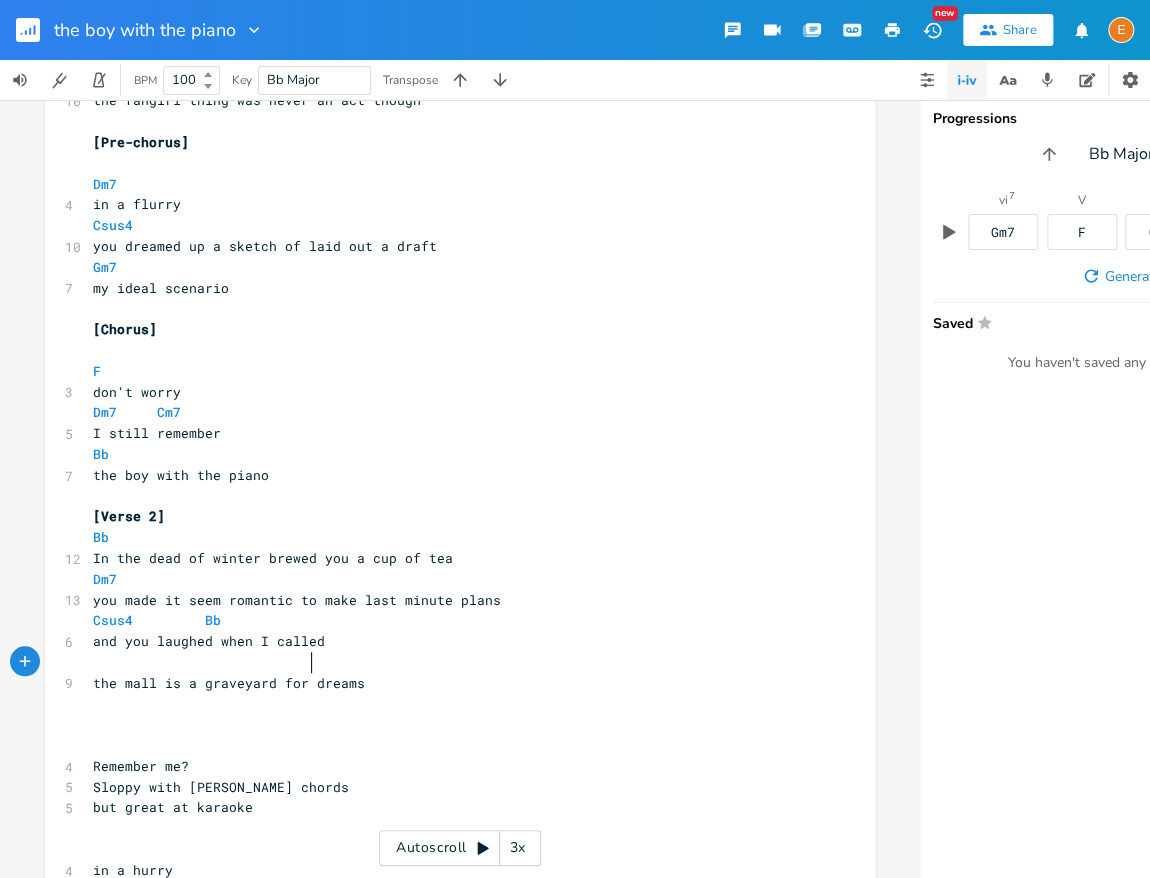 scroll, scrollTop: 5, scrollLeft: 7, axis: both 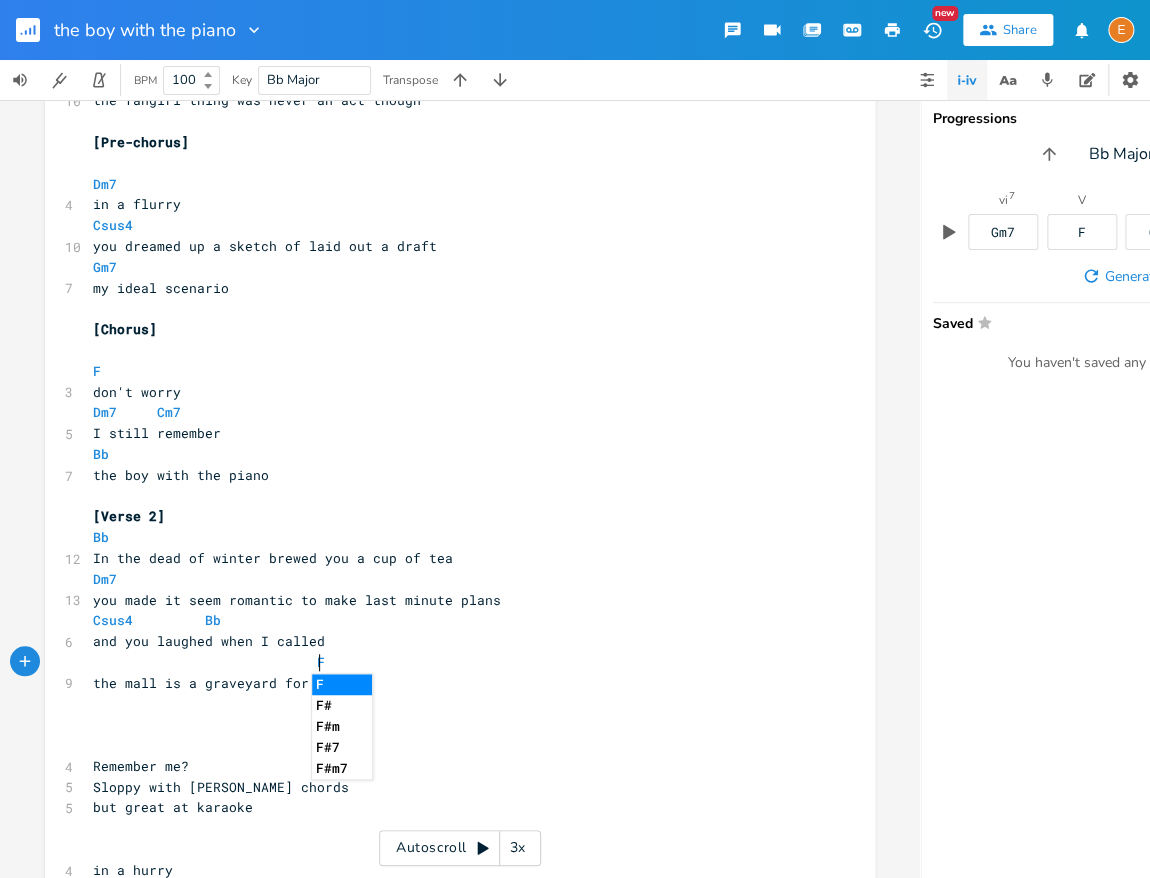 type on "F" 